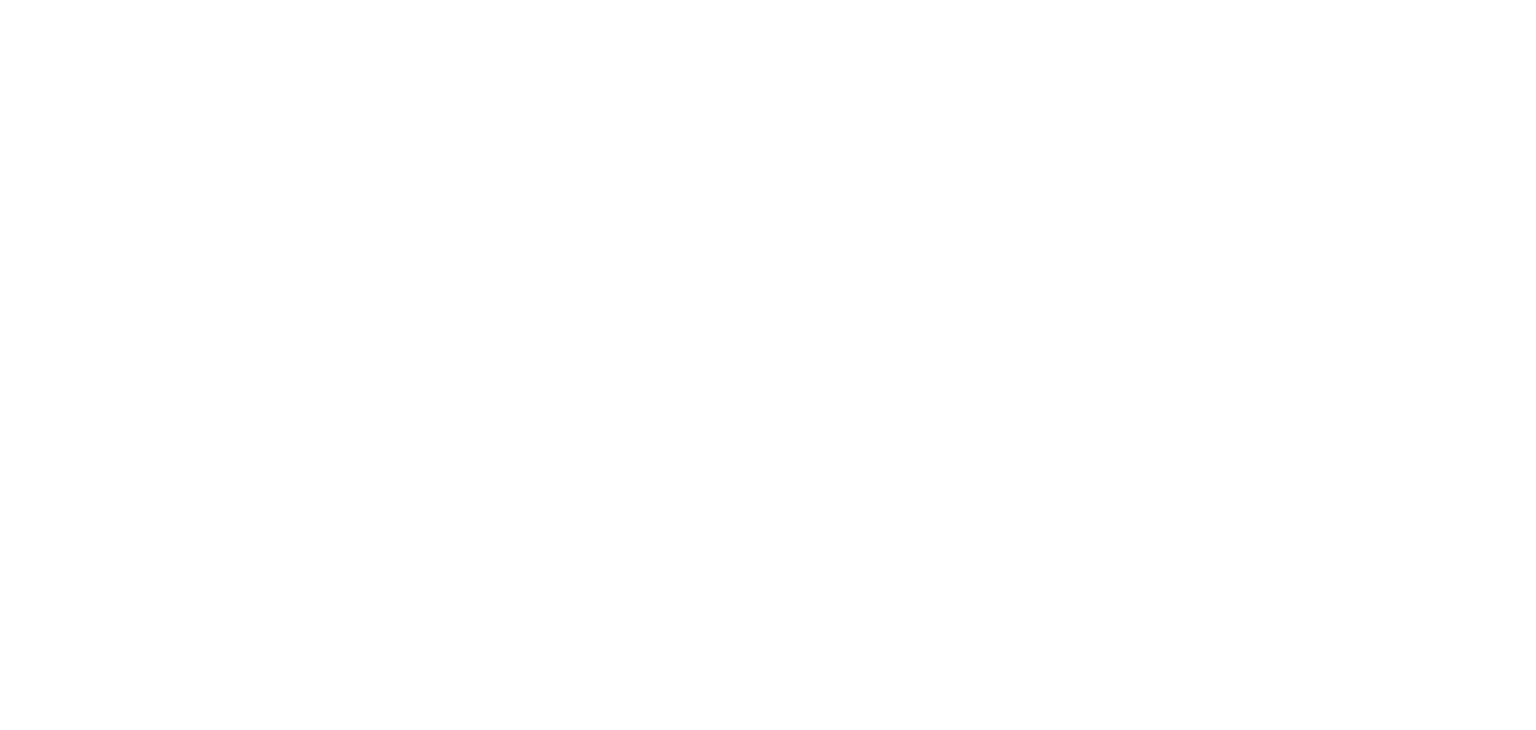 scroll, scrollTop: 0, scrollLeft: 0, axis: both 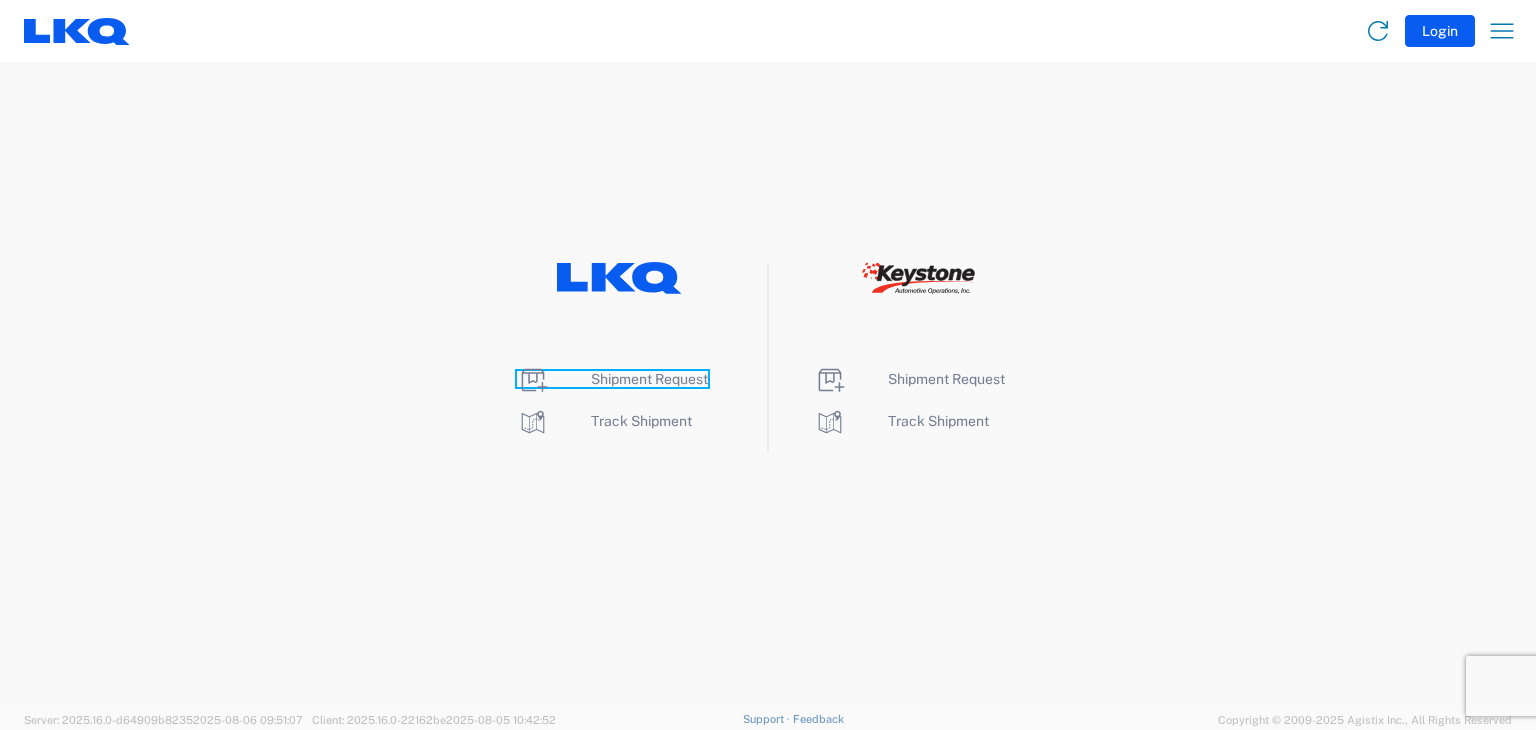 click on "Shipment Request" 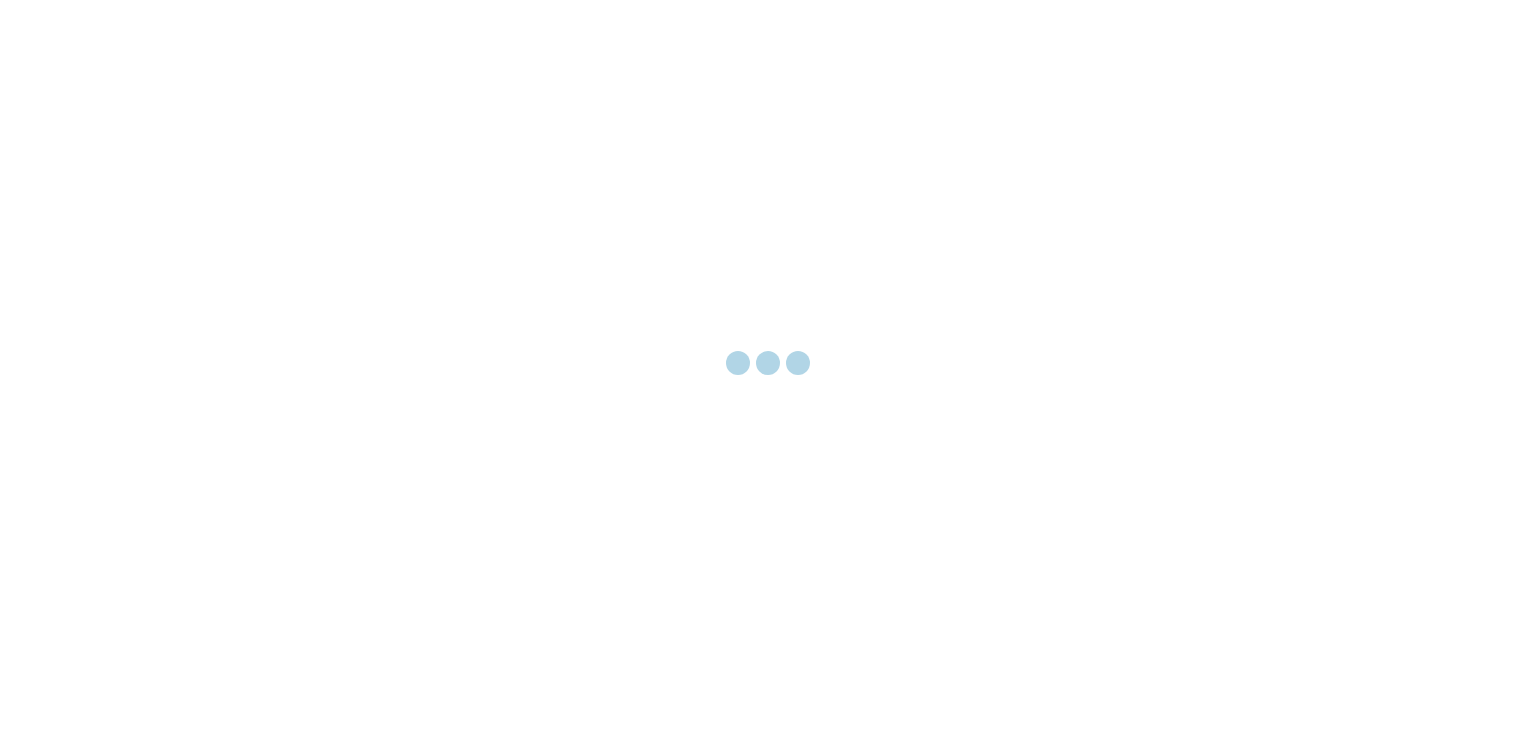 scroll, scrollTop: 0, scrollLeft: 0, axis: both 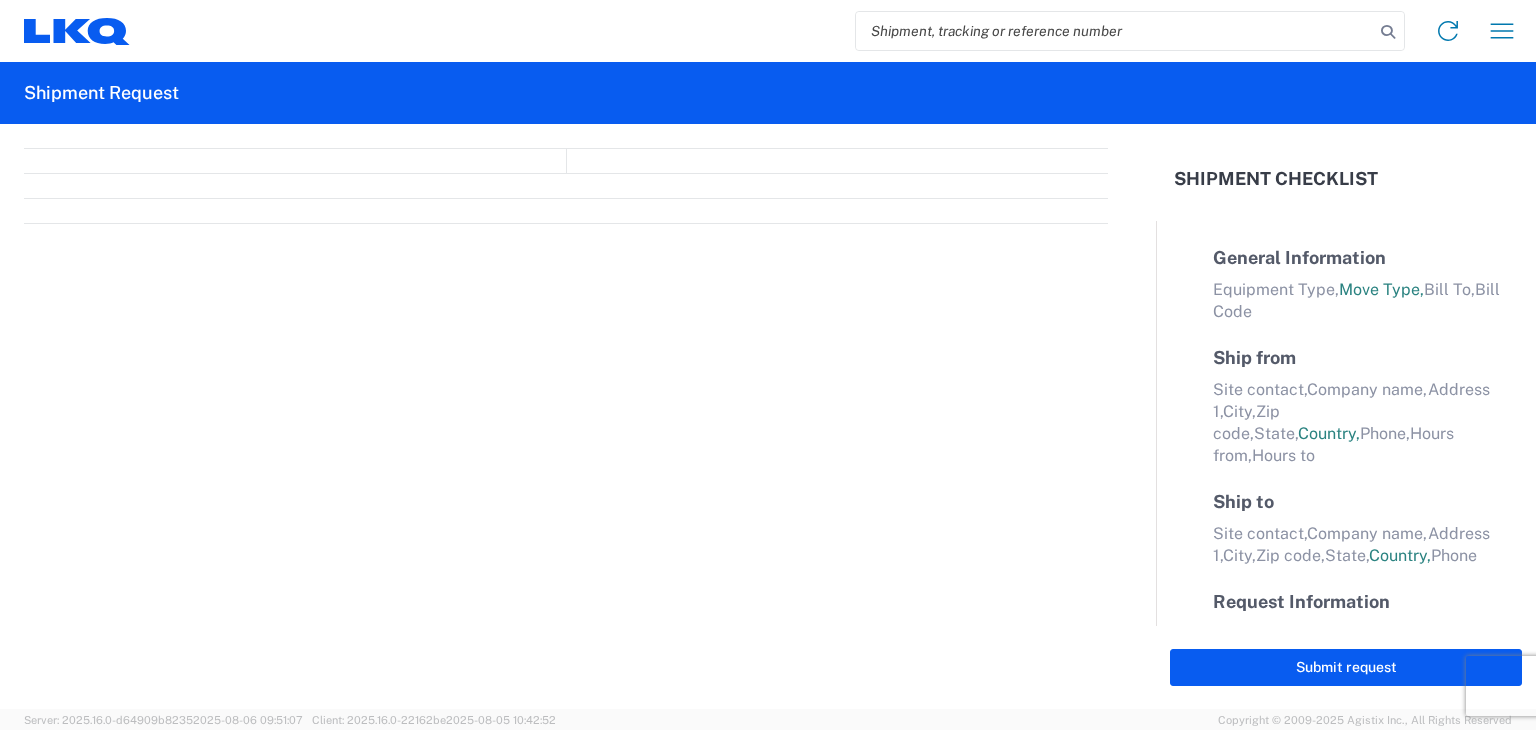 select on "FULL" 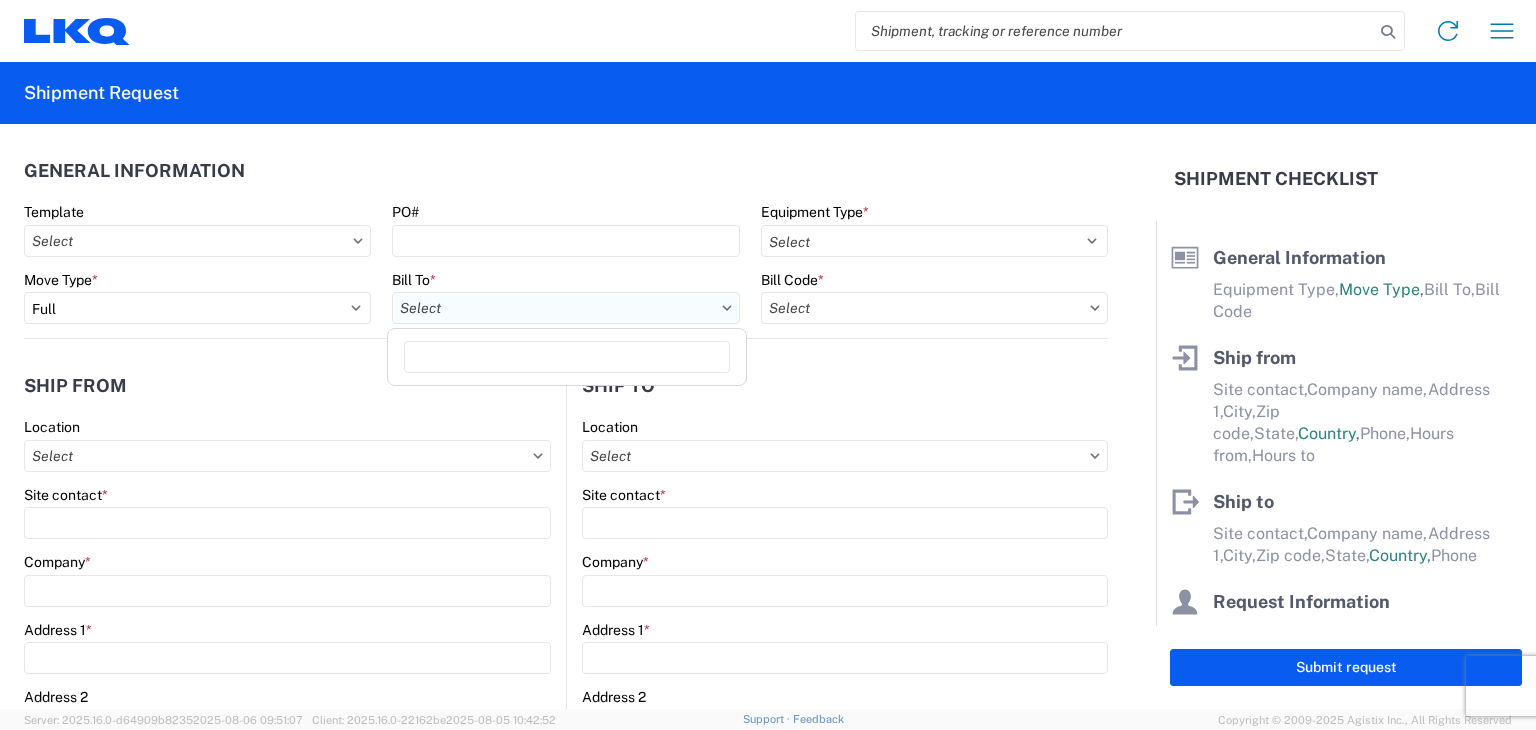 click on "Bill To  *" at bounding box center (565, 308) 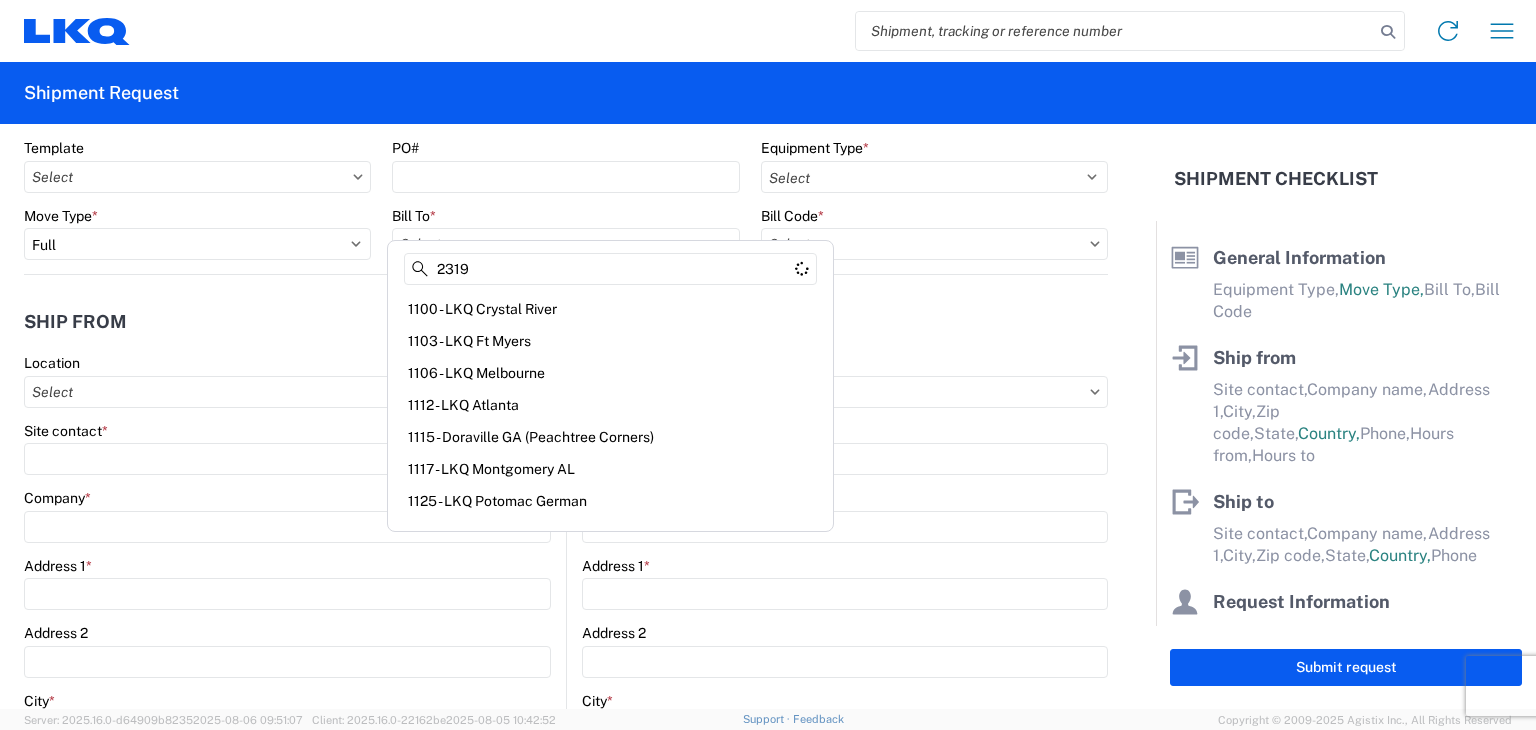 scroll, scrollTop: 100, scrollLeft: 0, axis: vertical 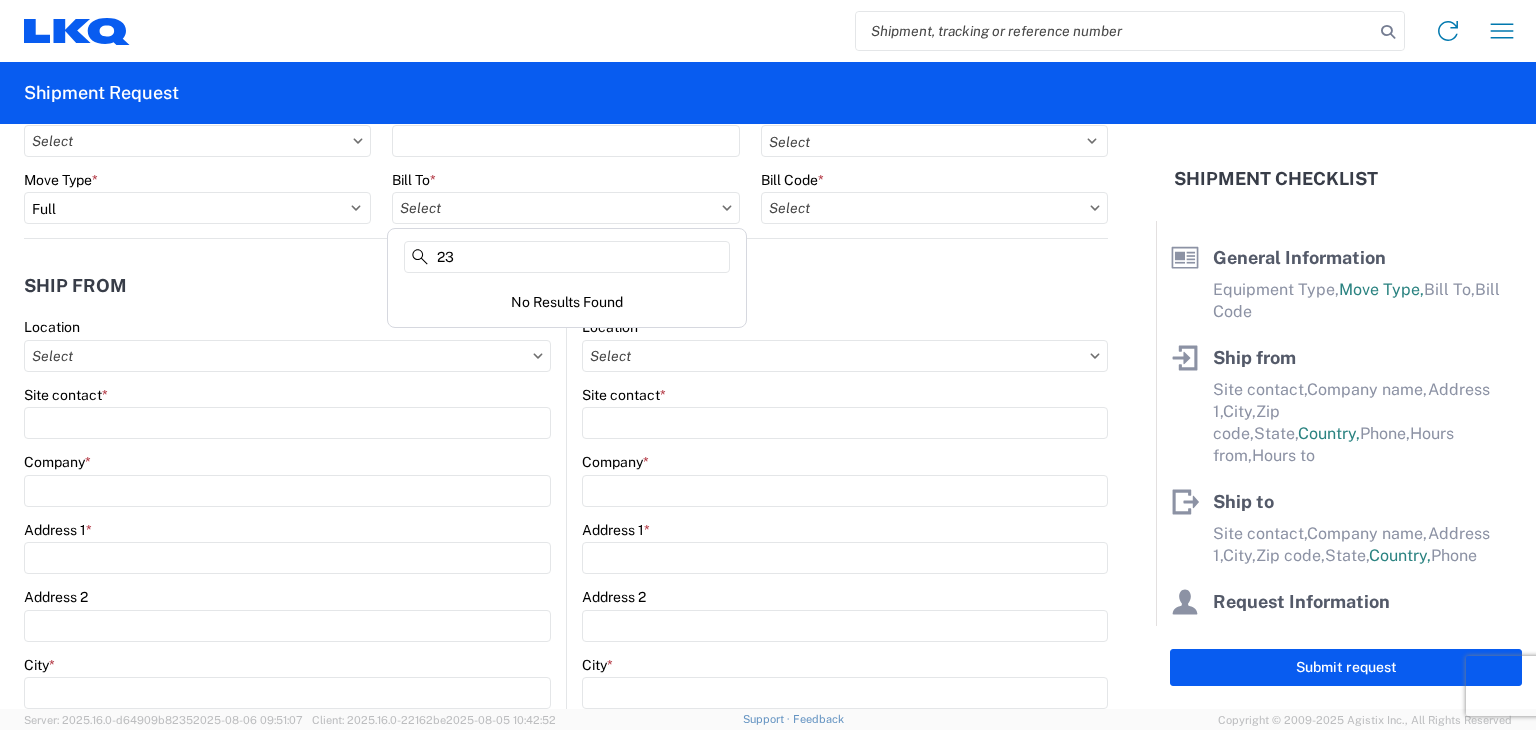 type on "2" 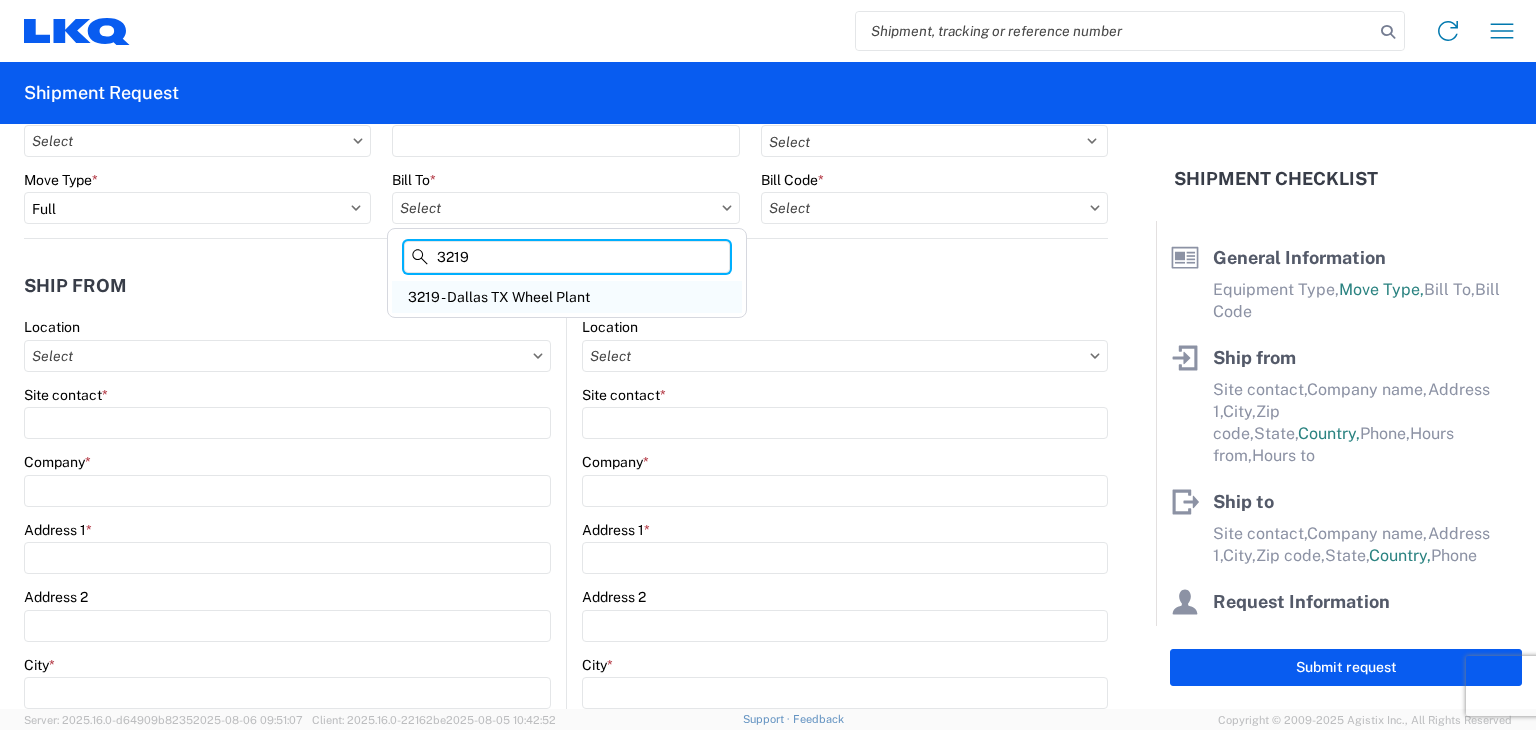 type on "3219" 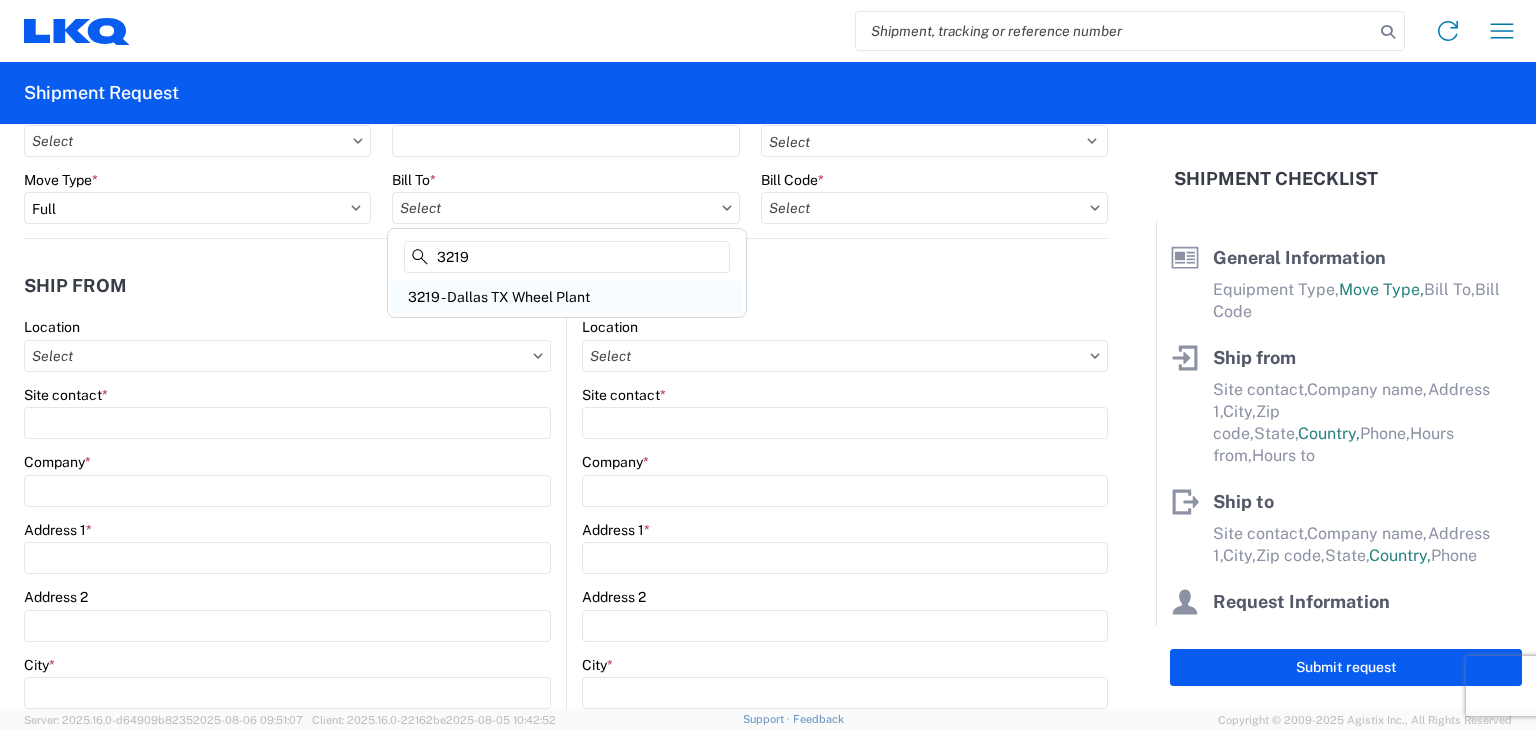 click on "3219 - Dallas TX Wheel Plant" 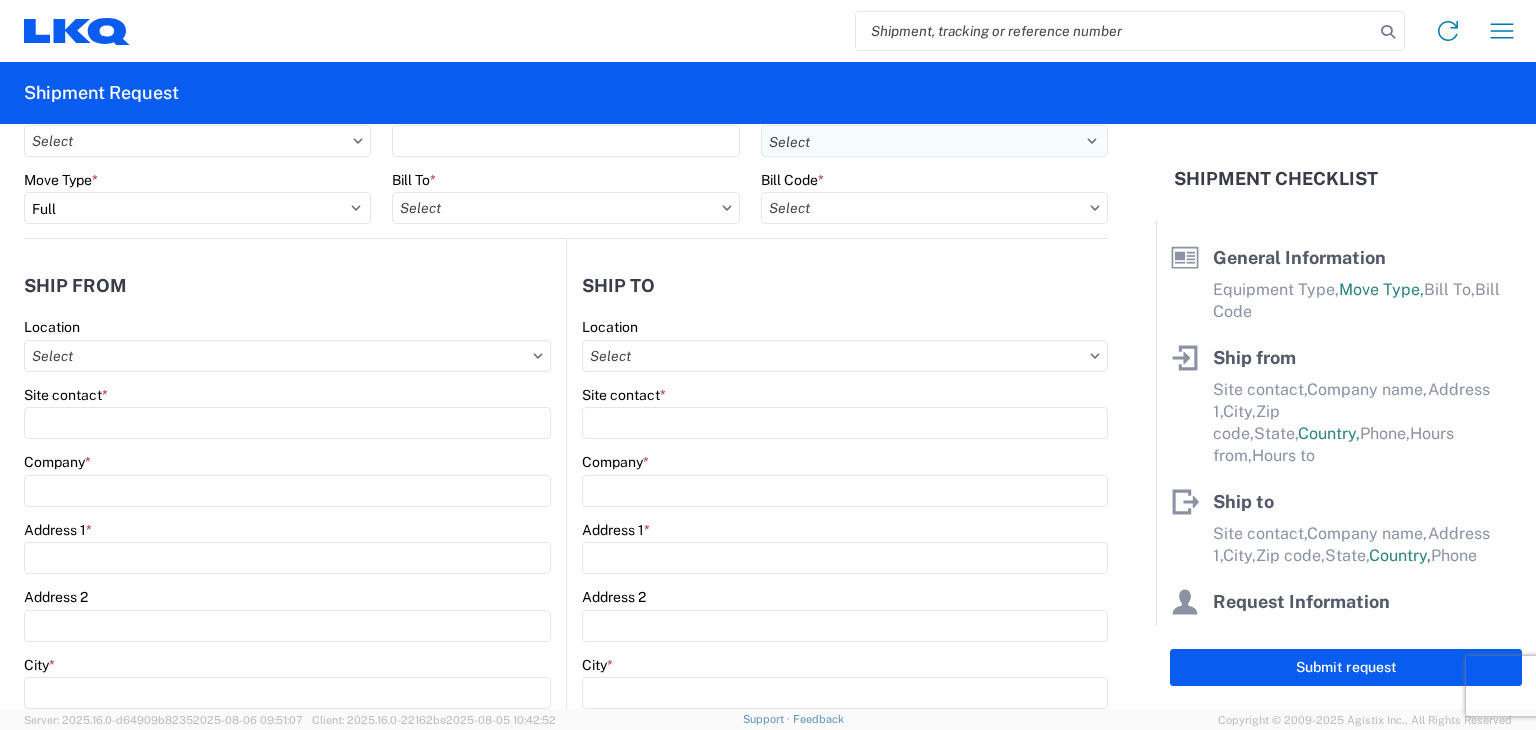 type on "3219 - Dallas TX Wheel Plant" 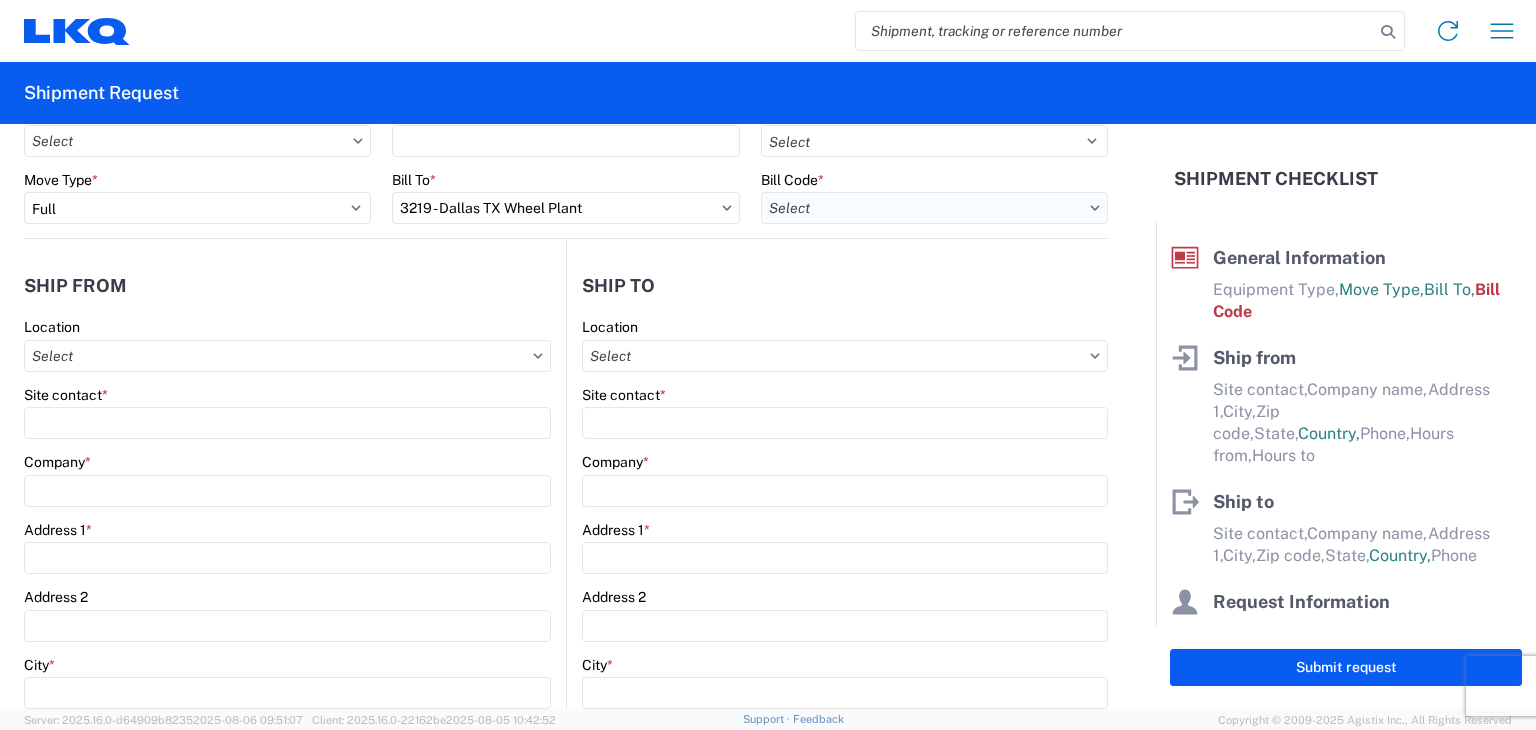 click on "Bill Code  *" at bounding box center (934, 208) 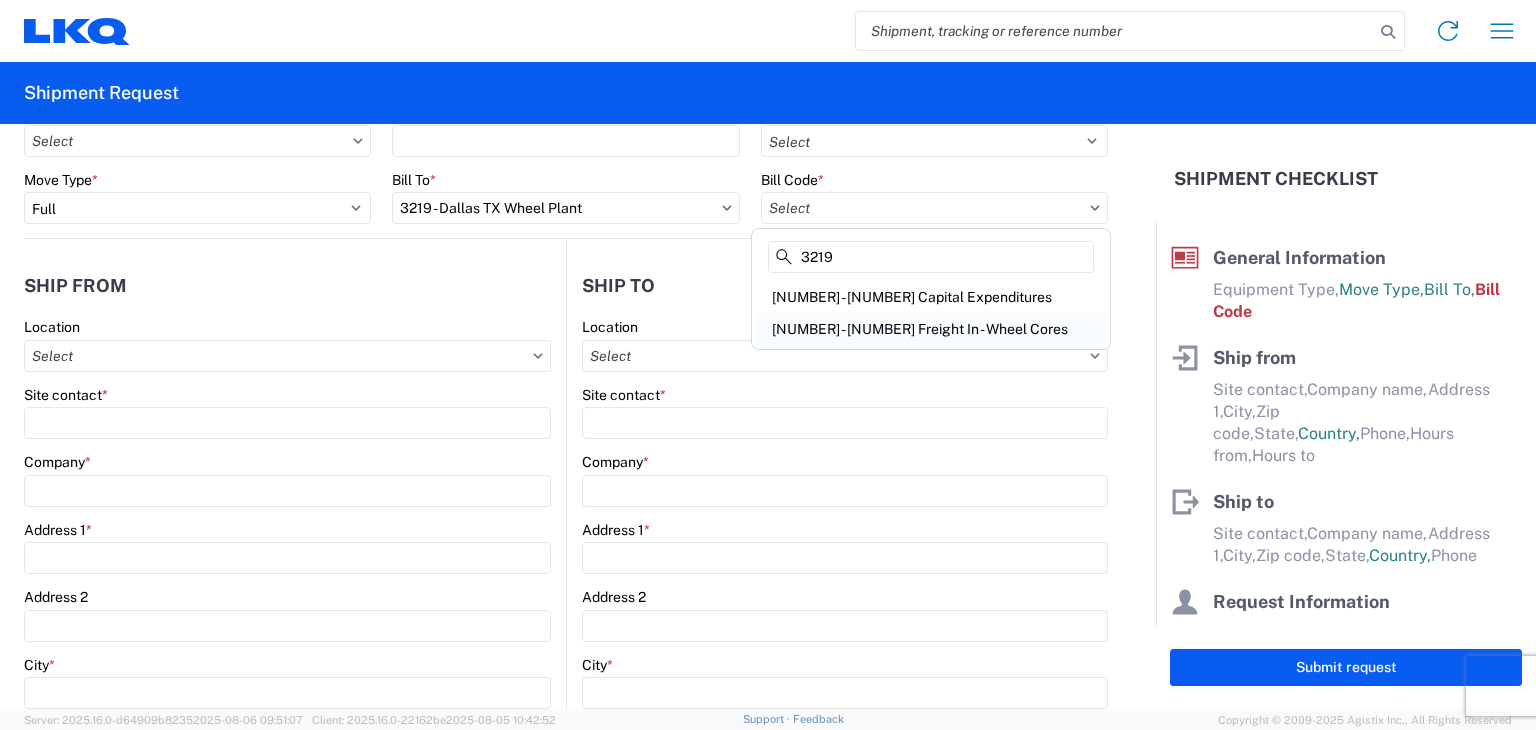 type on "3219" 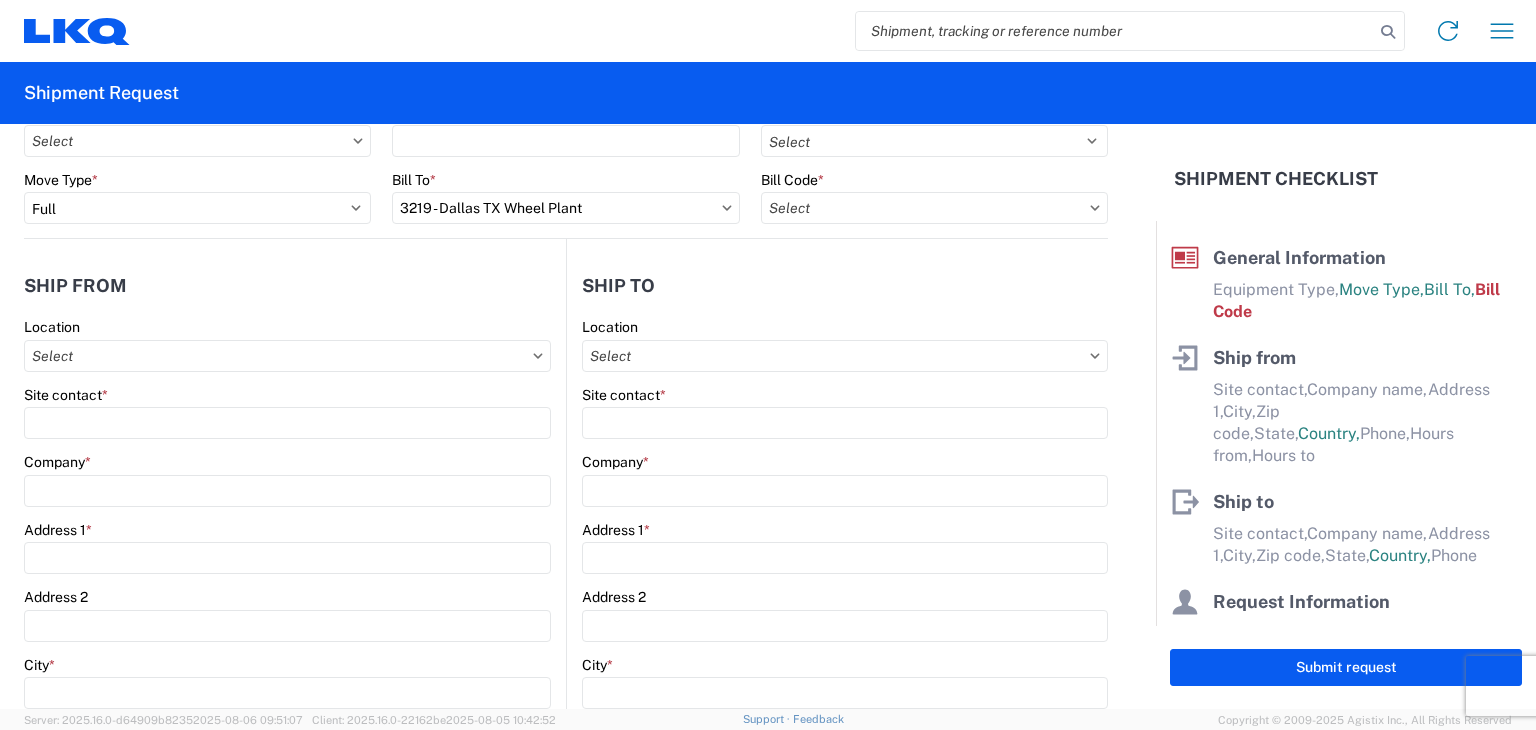type on "[NUMBER] - [NUMBER] Freight In - Wheel Cores" 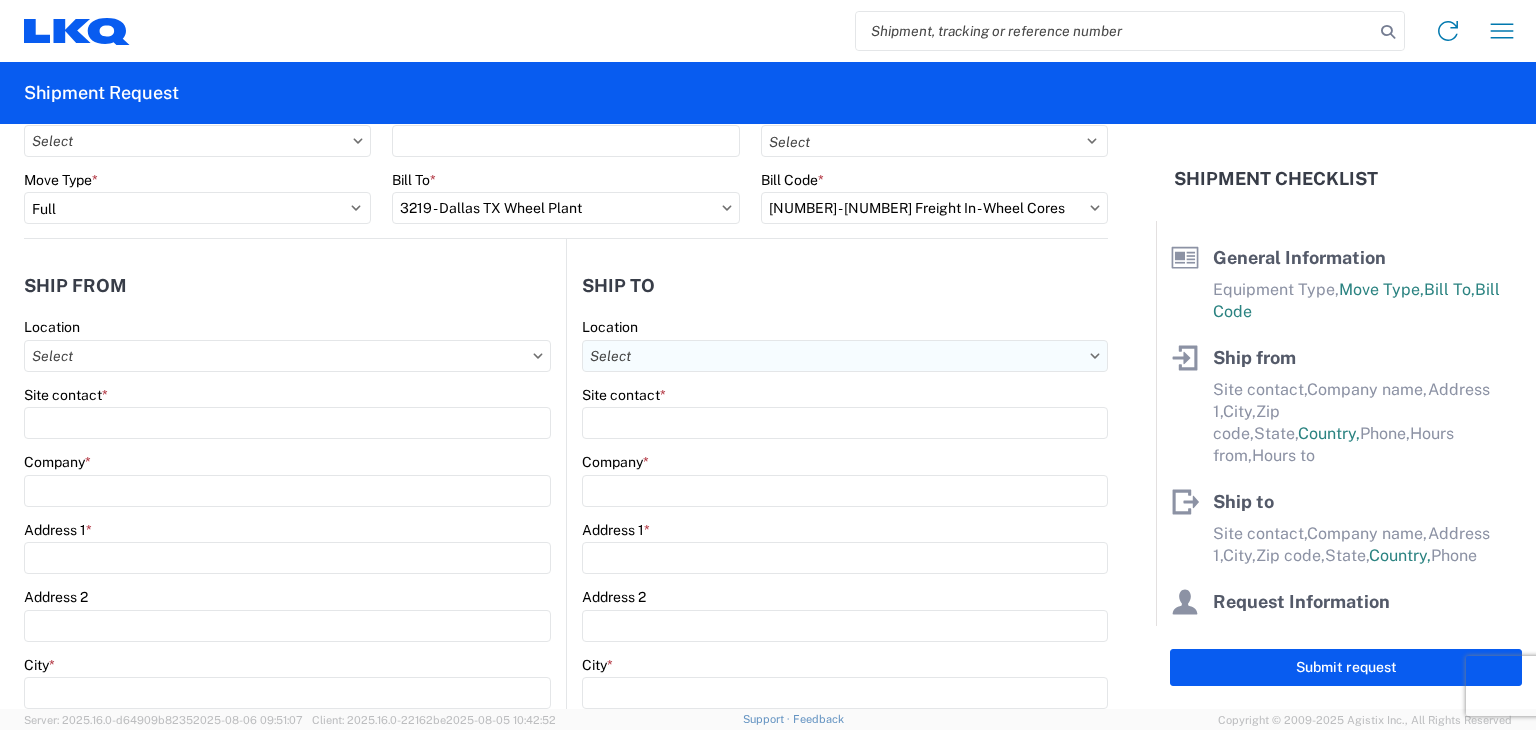 click on "Location" at bounding box center (287, 356) 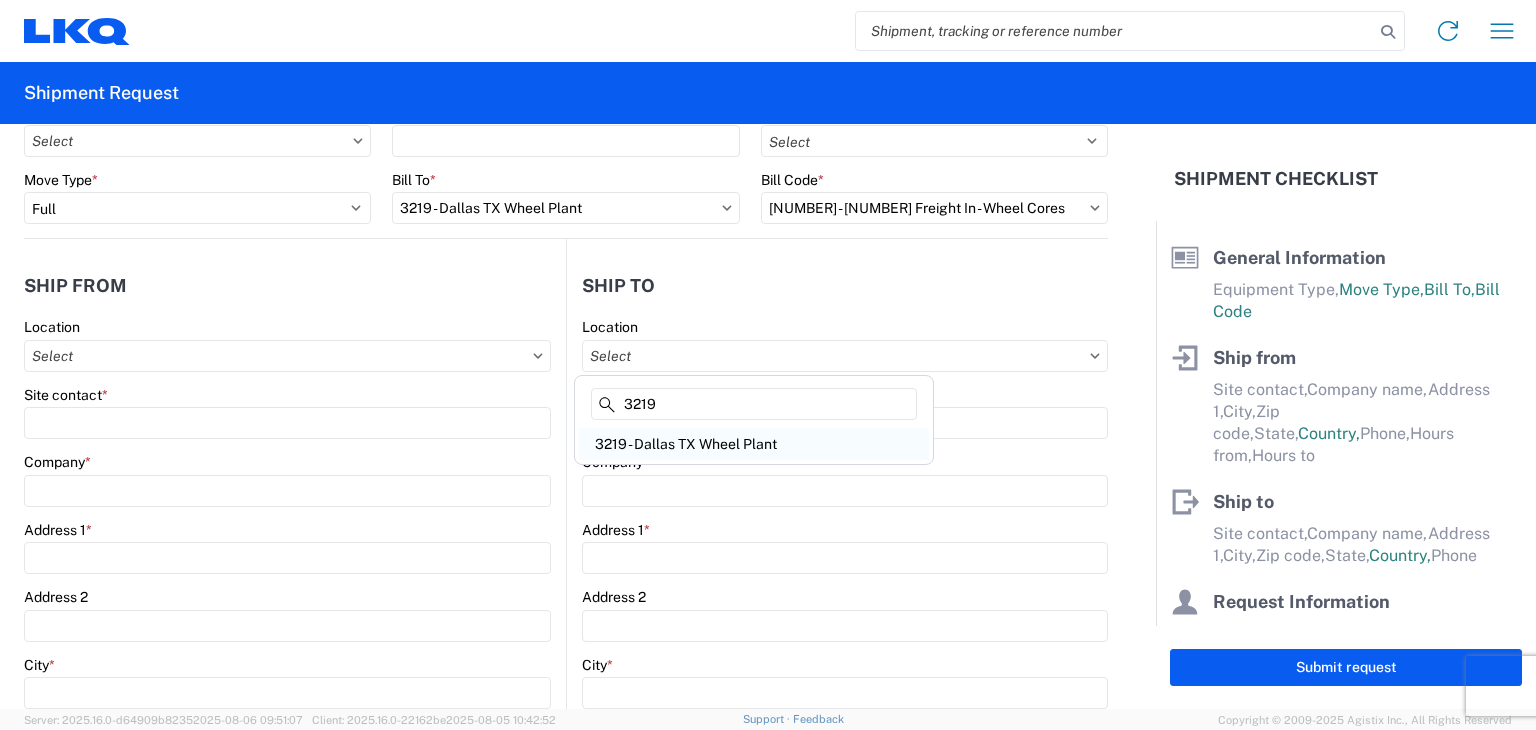 type on "3219" 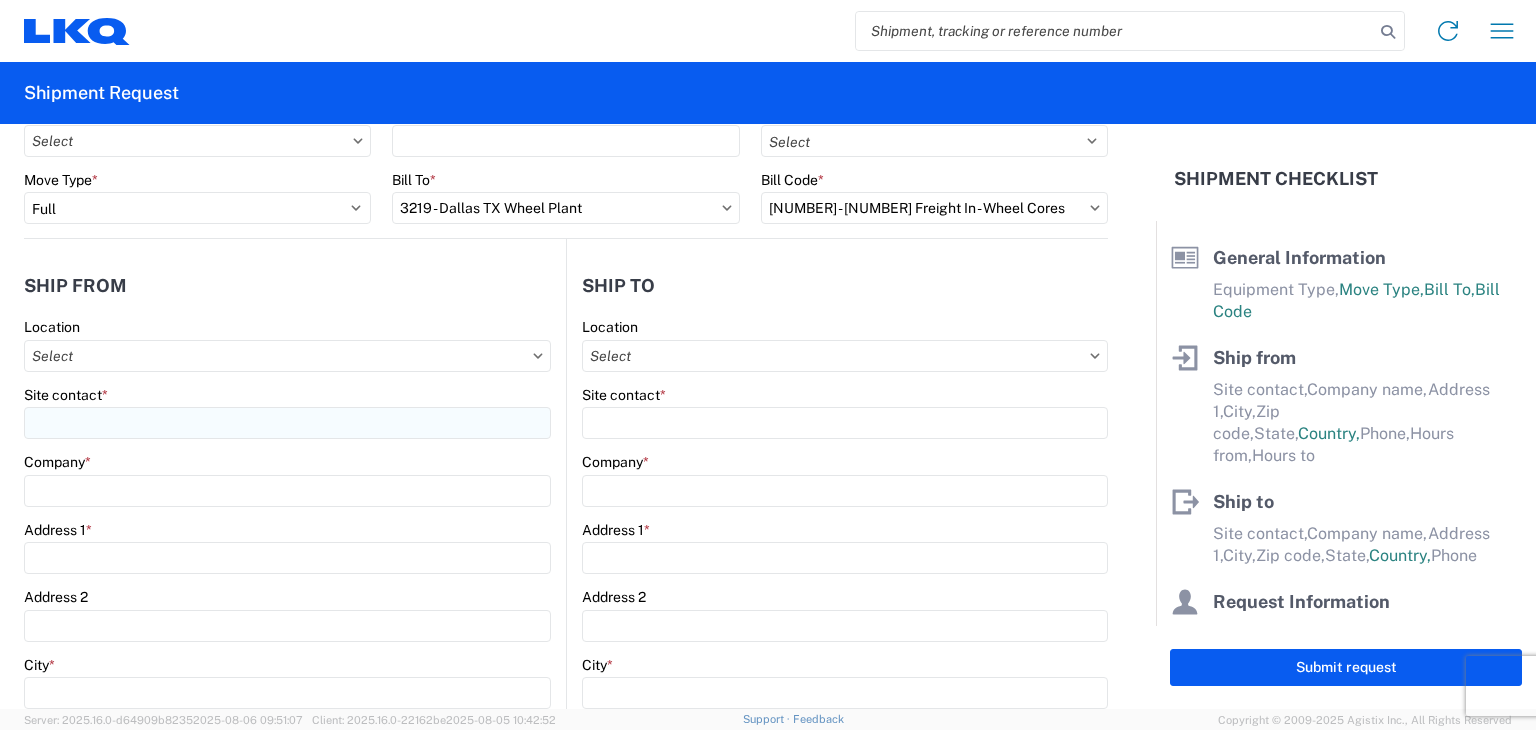 type on "3219 - Dallas TX Wheel Plant" 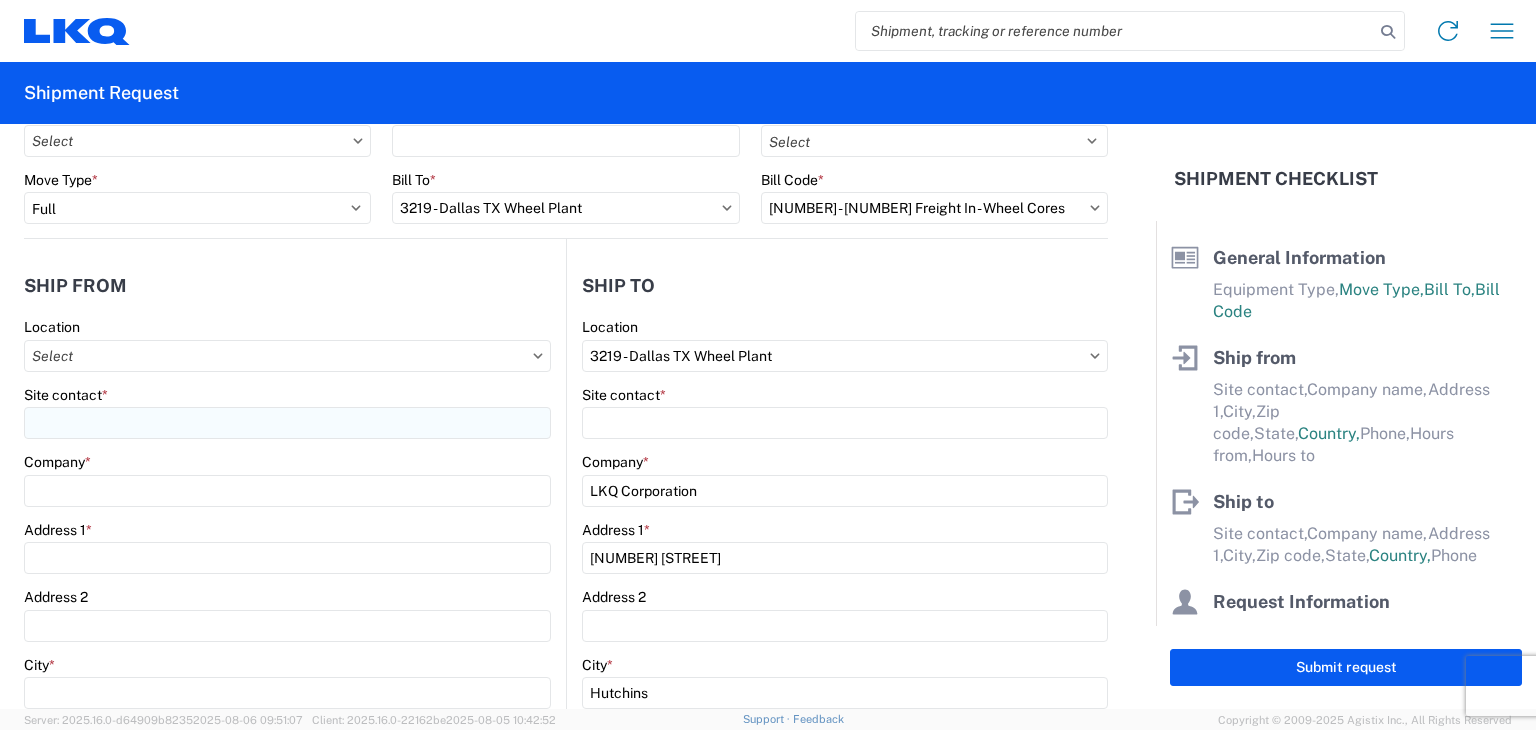 select on "US" 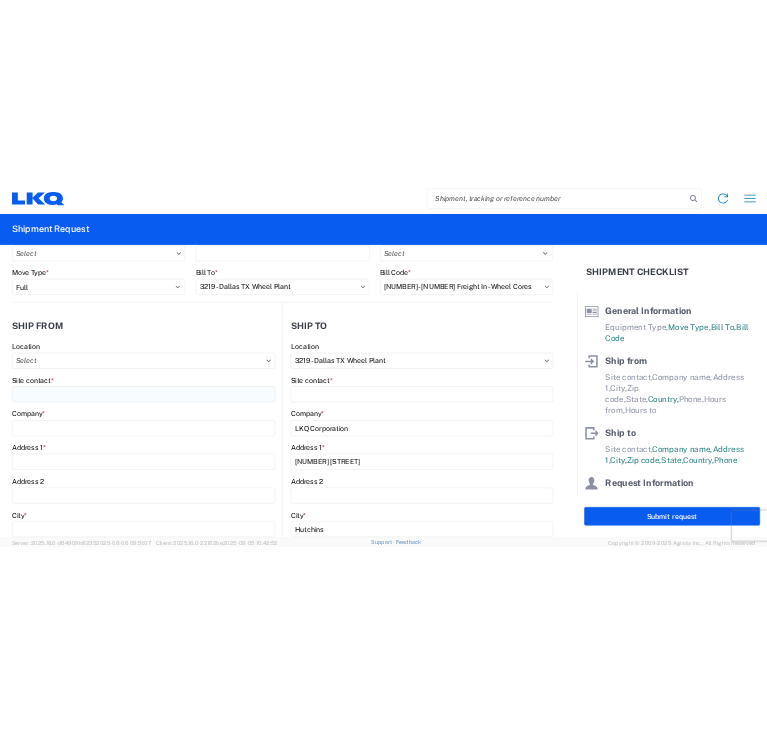 scroll, scrollTop: 0, scrollLeft: 0, axis: both 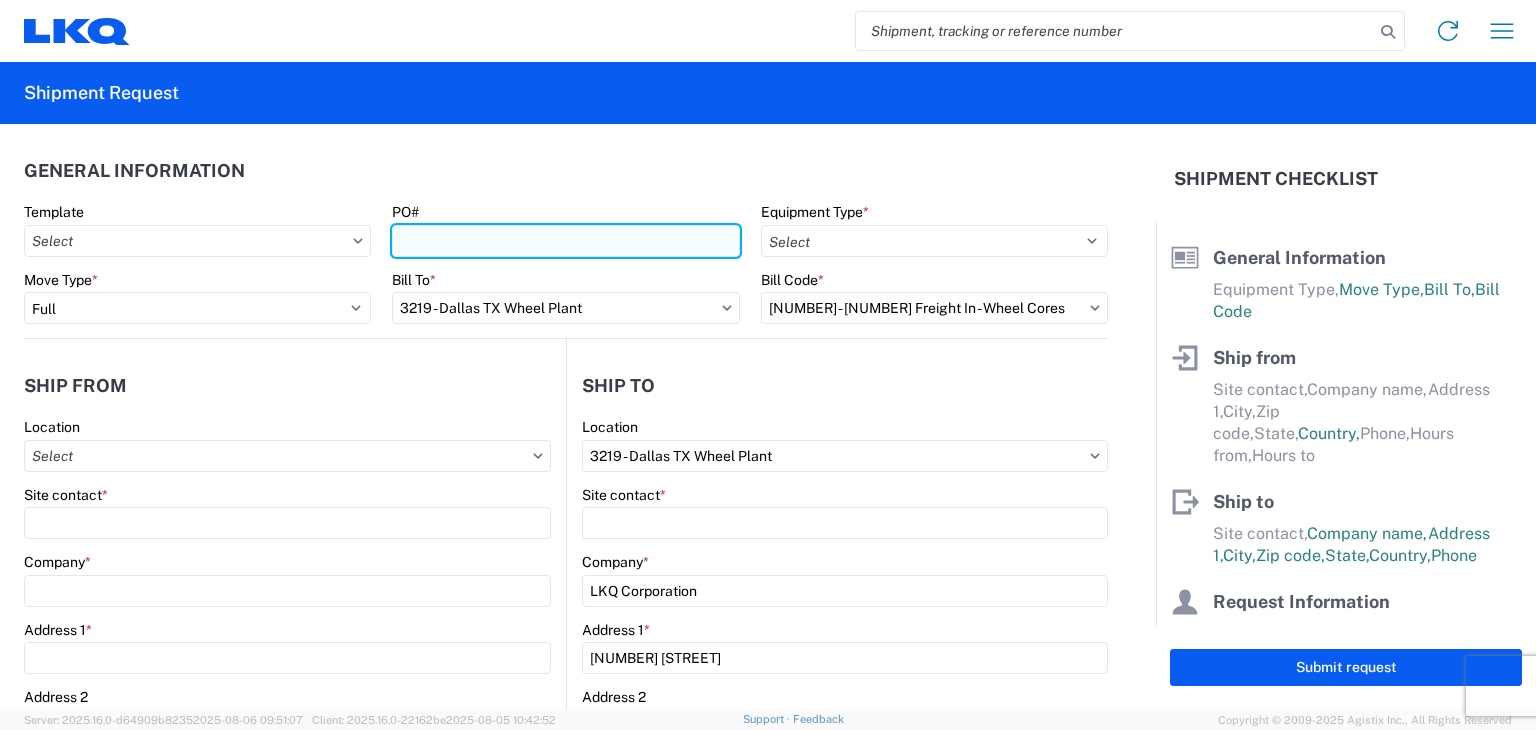 click on "PO#" at bounding box center [565, 241] 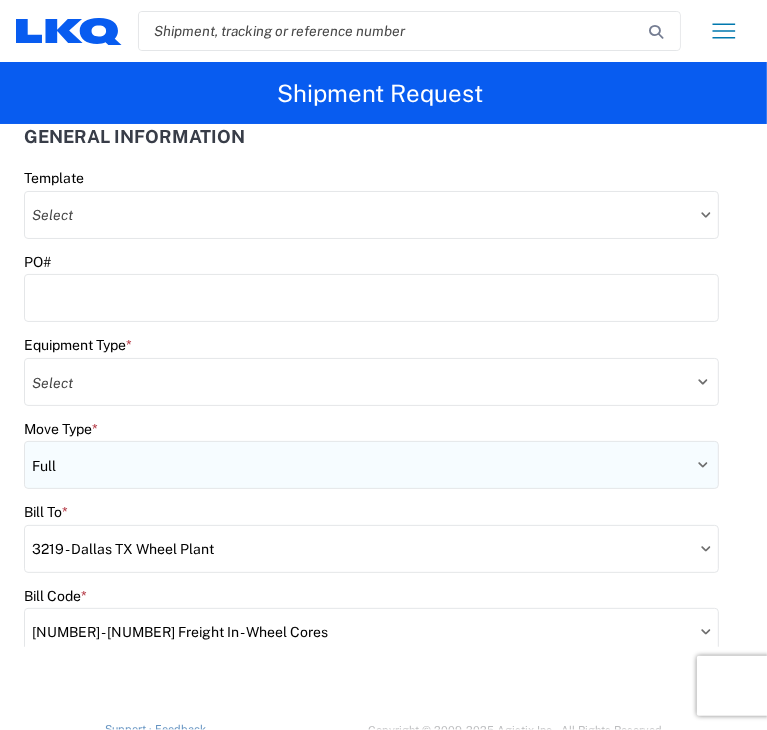scroll, scrollTop: 0, scrollLeft: 0, axis: both 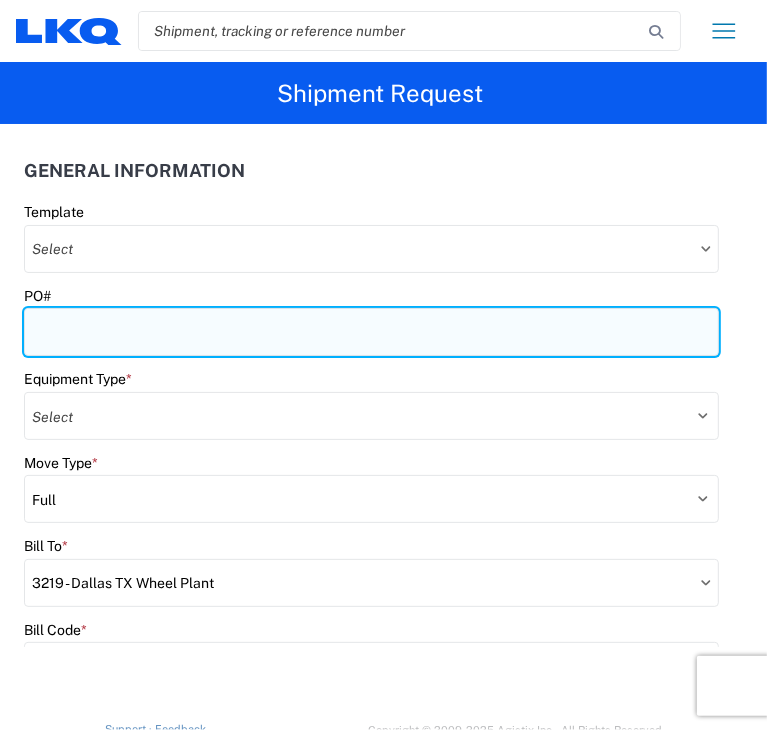 click on "PO#" at bounding box center (371, 332) 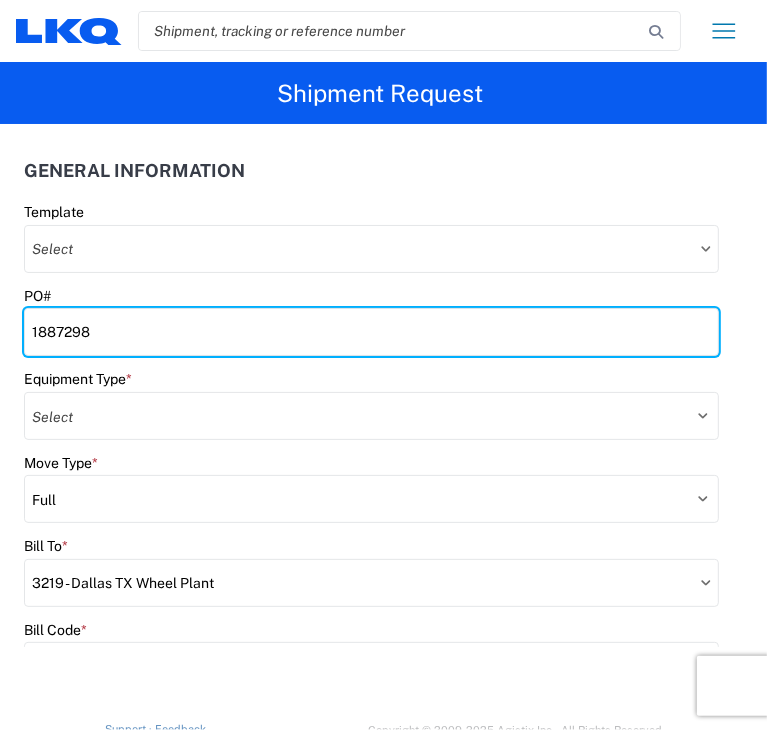 type on "1887298" 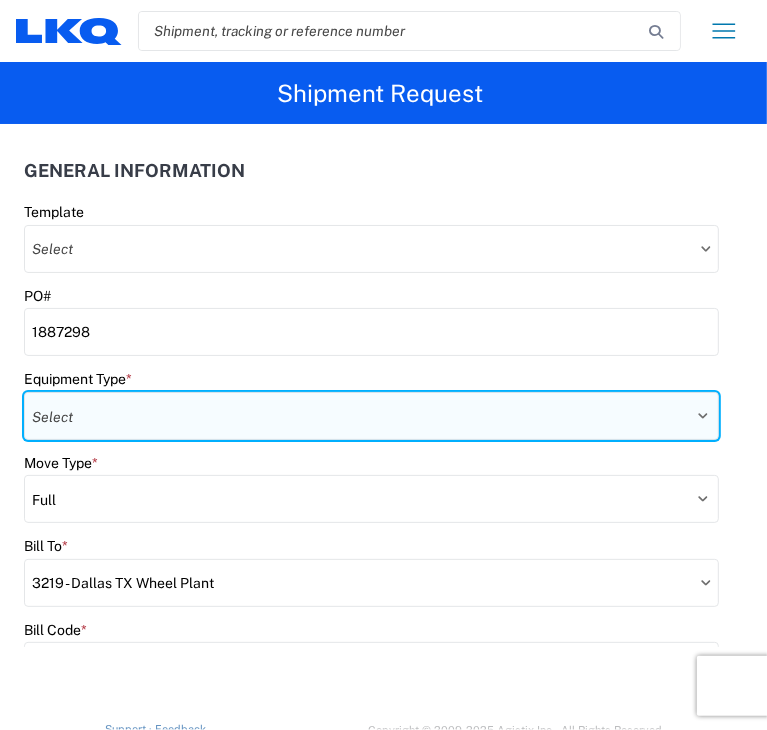 click on "Select 53’ Dry Van Flatbed Dropdeck (van) Lowboy (flatbed) Rail" at bounding box center (371, 416) 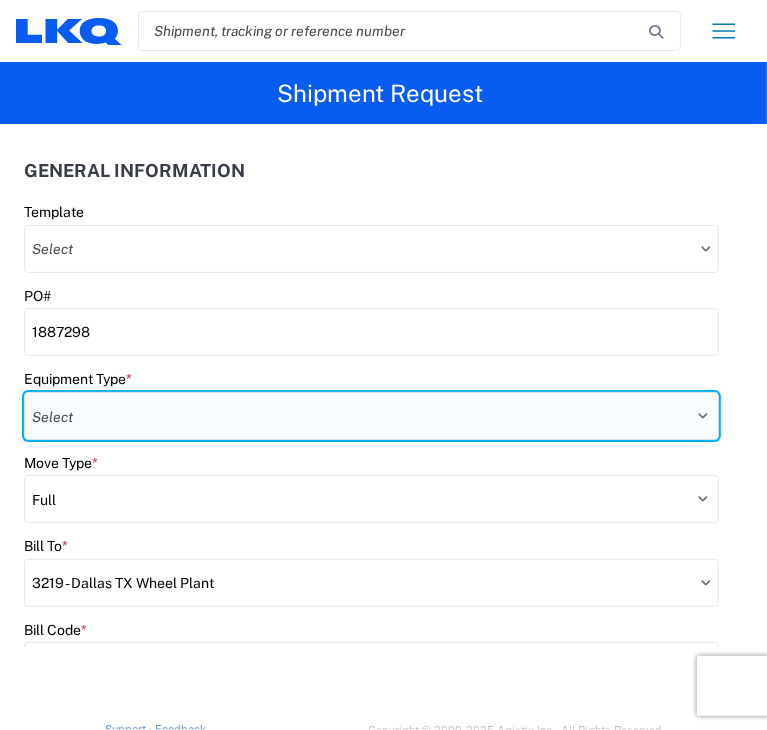 select on "STDV" 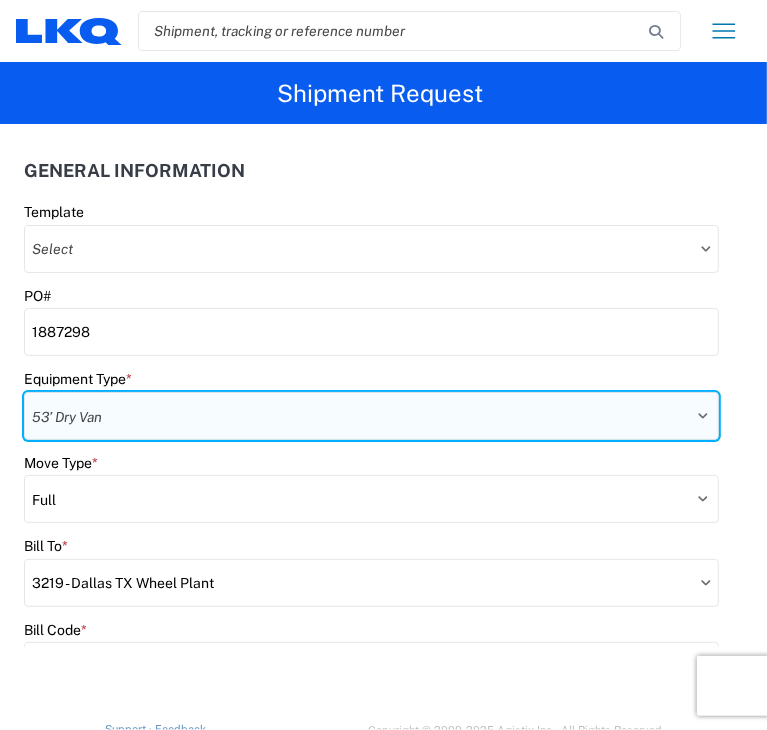 click on "Select 53’ Dry Van Flatbed Dropdeck (van) Lowboy (flatbed) Rail" at bounding box center (371, 416) 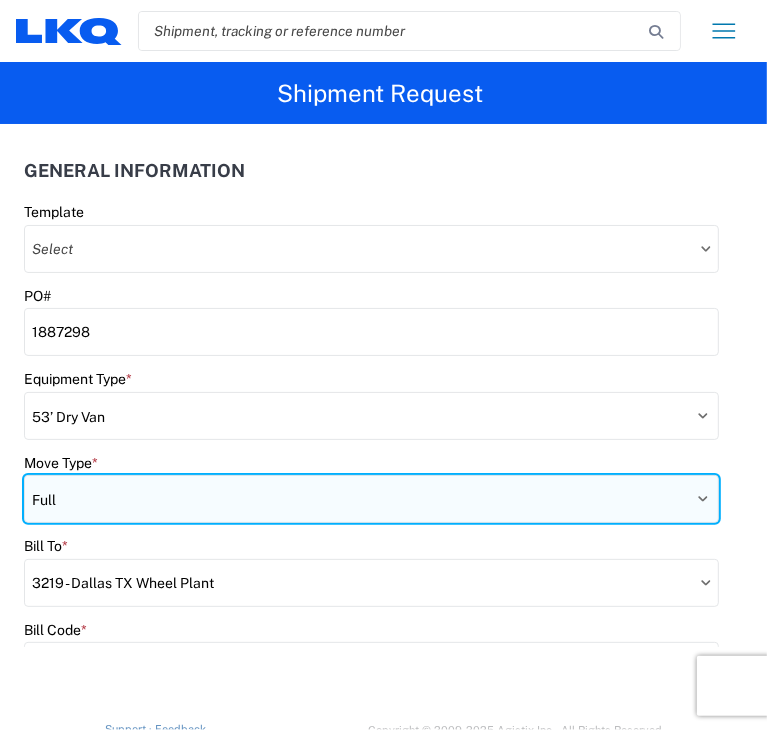 click on "Select Full Partial TL" at bounding box center [371, 499] 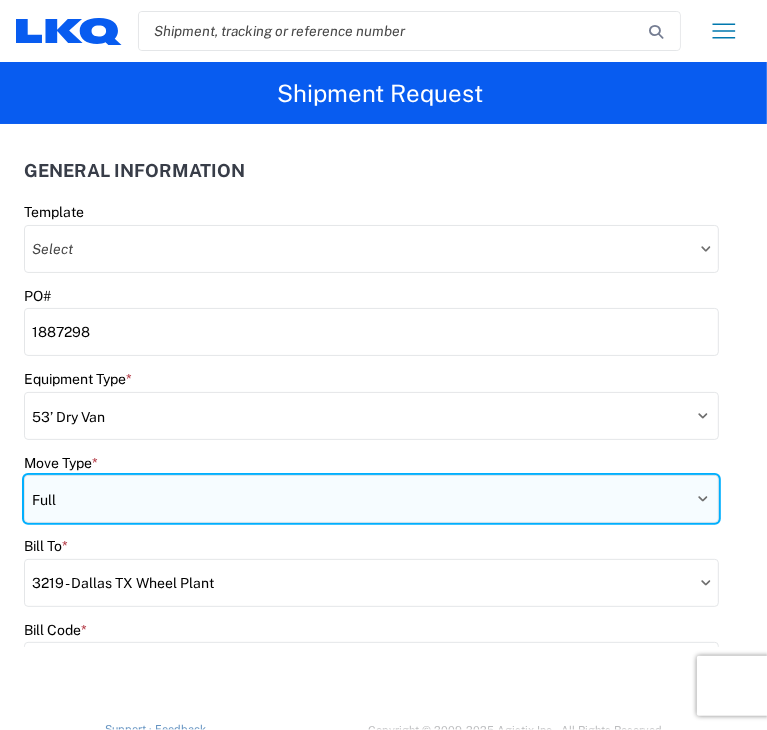 click on "Select Full Partial TL" at bounding box center (371, 499) 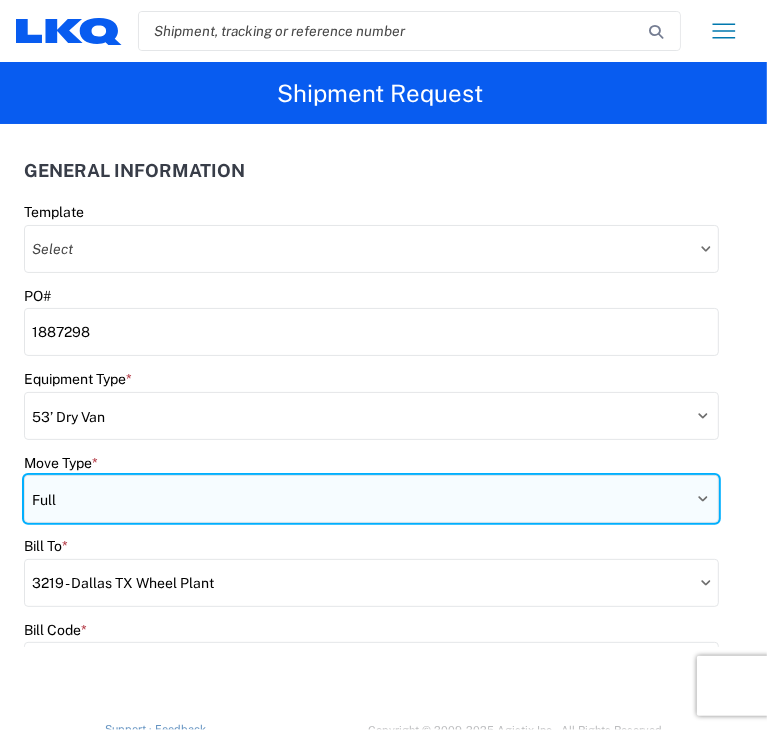 click on "Select Full Partial TL" at bounding box center (371, 499) 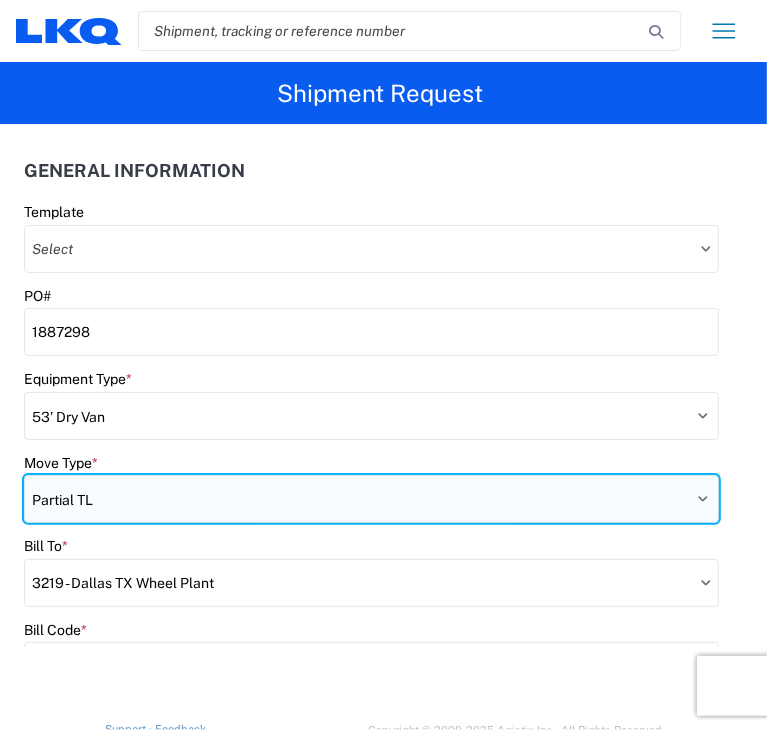 click on "Select Full Partial TL" at bounding box center [371, 499] 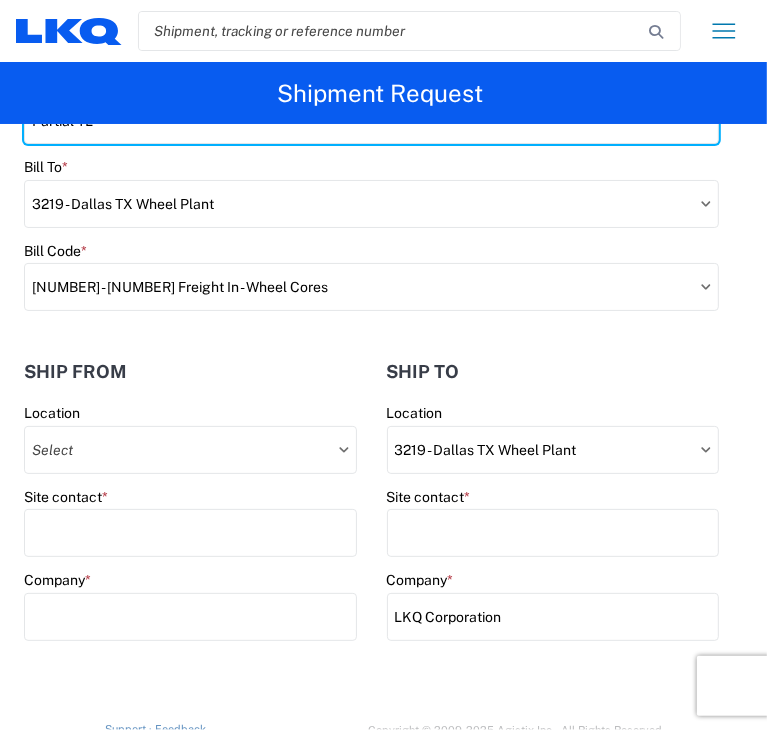 scroll, scrollTop: 400, scrollLeft: 0, axis: vertical 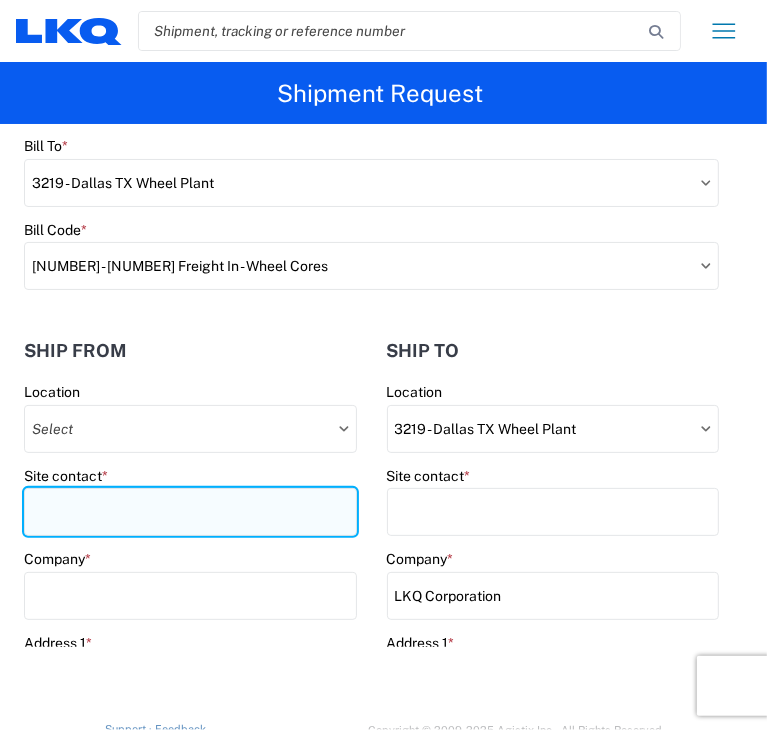 click on "Site contact  *" at bounding box center [190, 512] 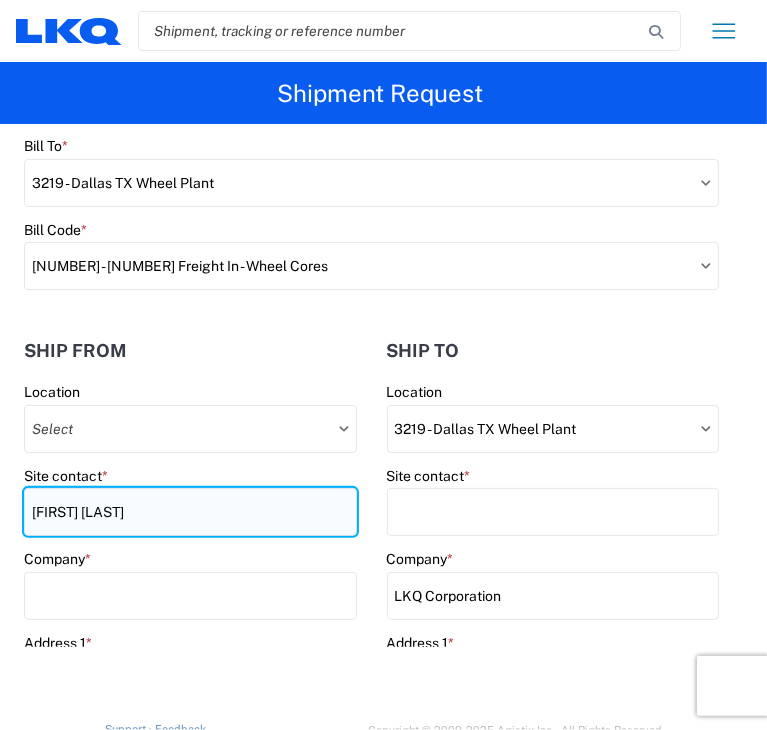type on "[FIRST] [LAST]" 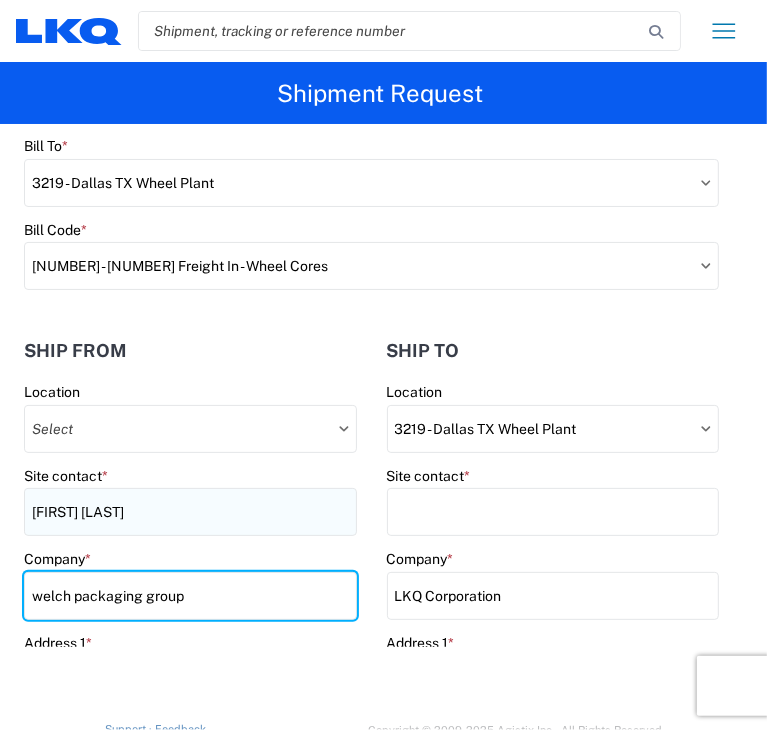 type on "welch packaging group" 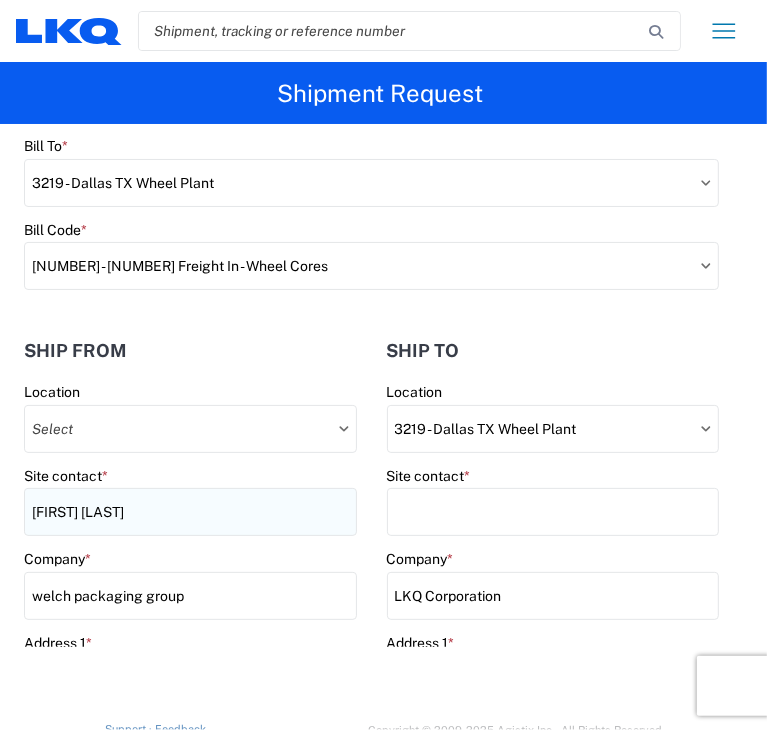 scroll, scrollTop: 693, scrollLeft: 0, axis: vertical 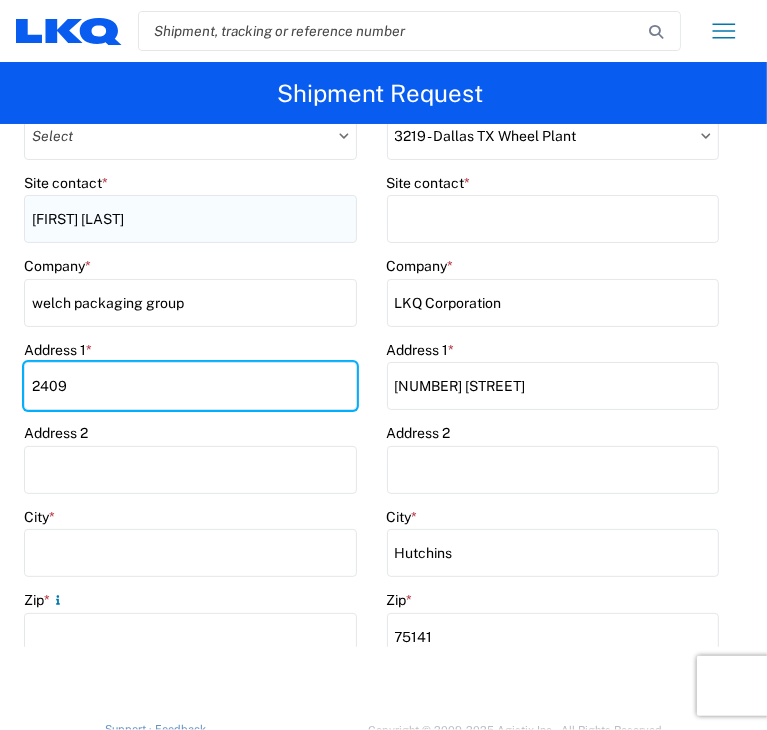type on "[NUMBER] [STREET]" 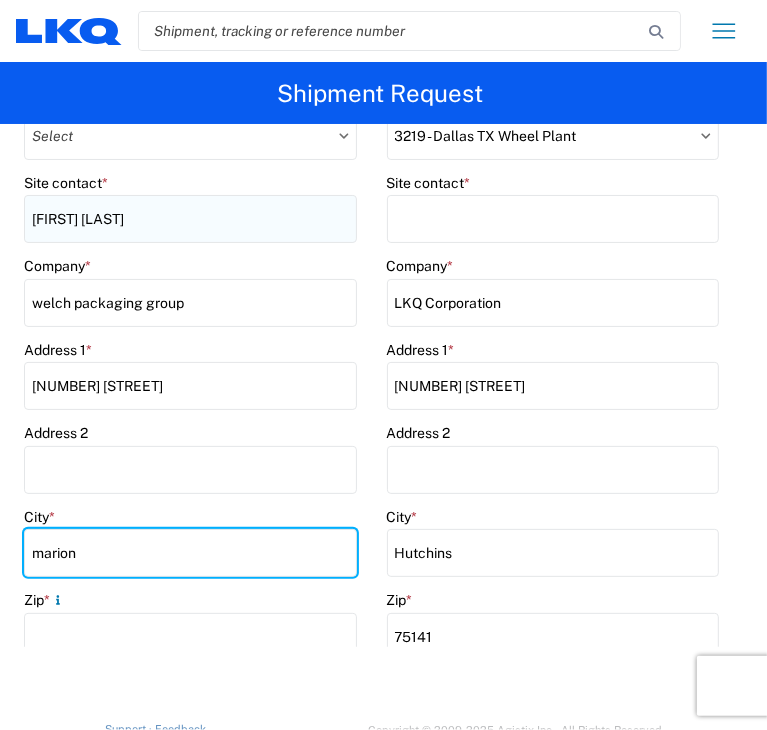 type on "marion" 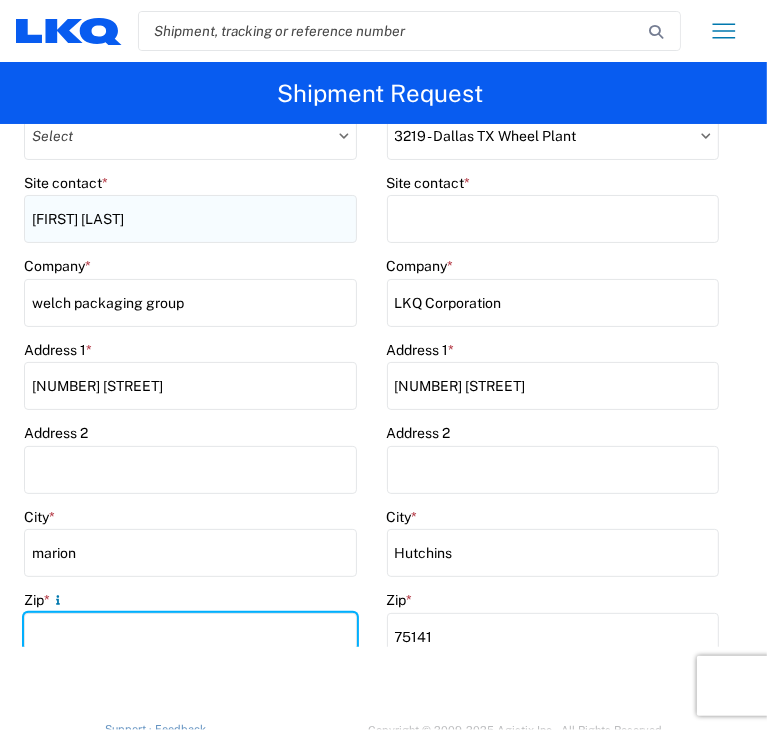 scroll, scrollTop: 707, scrollLeft: 0, axis: vertical 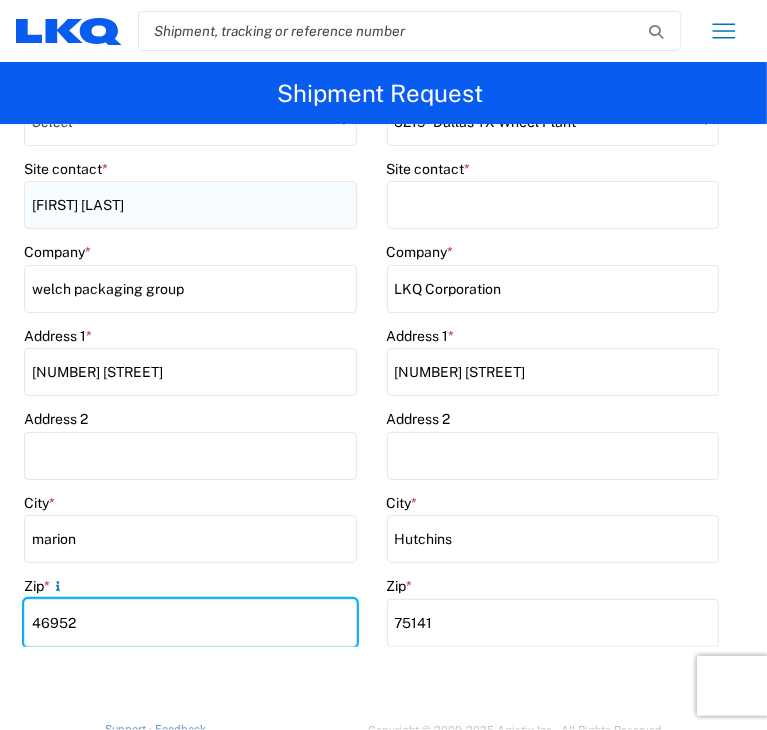 type on "46952" 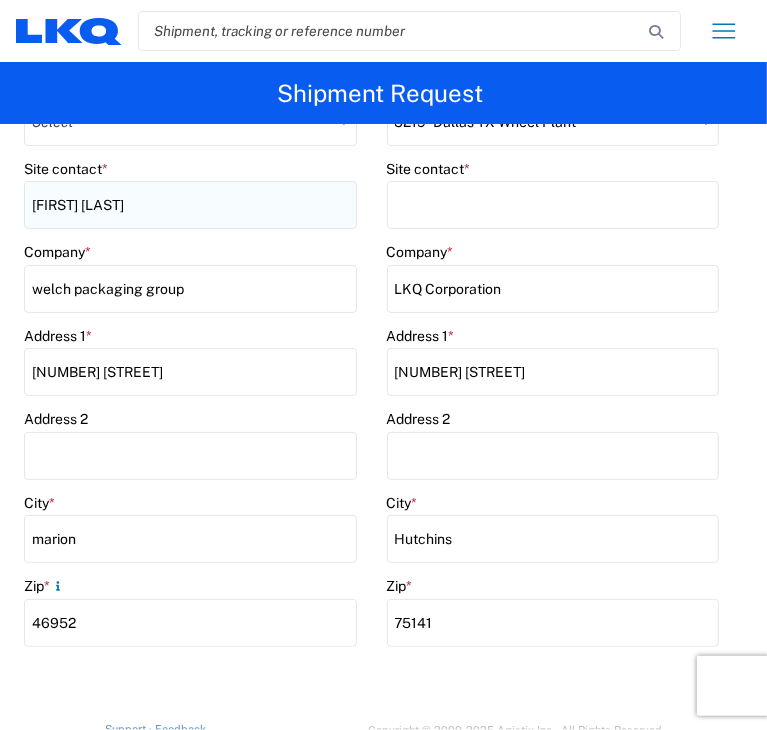 scroll, scrollTop: 1028, scrollLeft: 0, axis: vertical 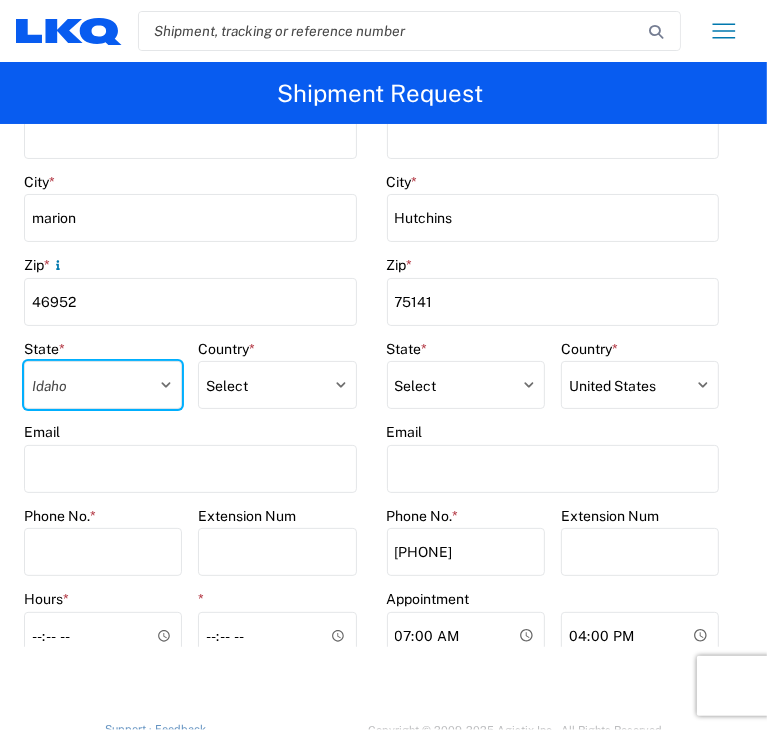 select on "IN" 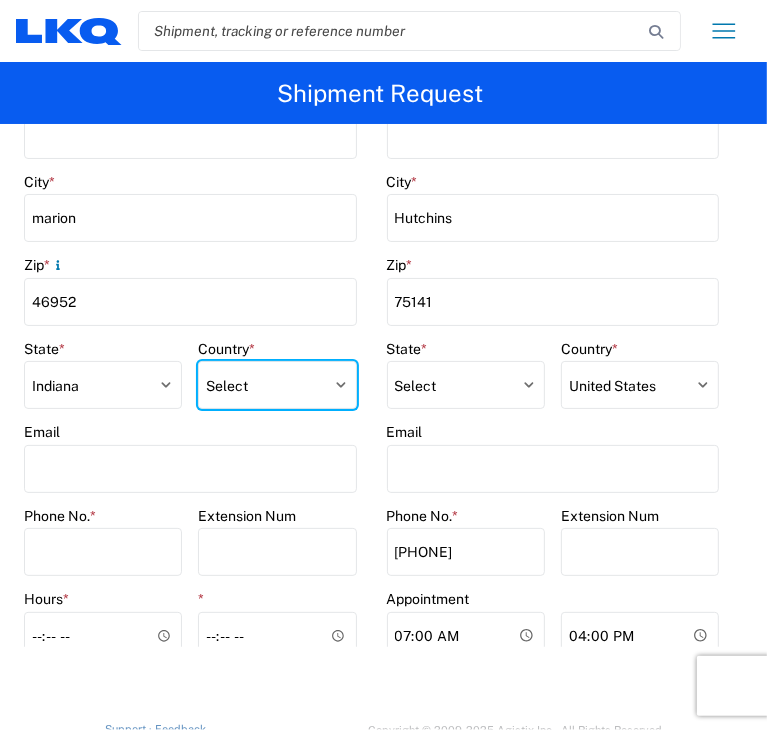 select on "US" 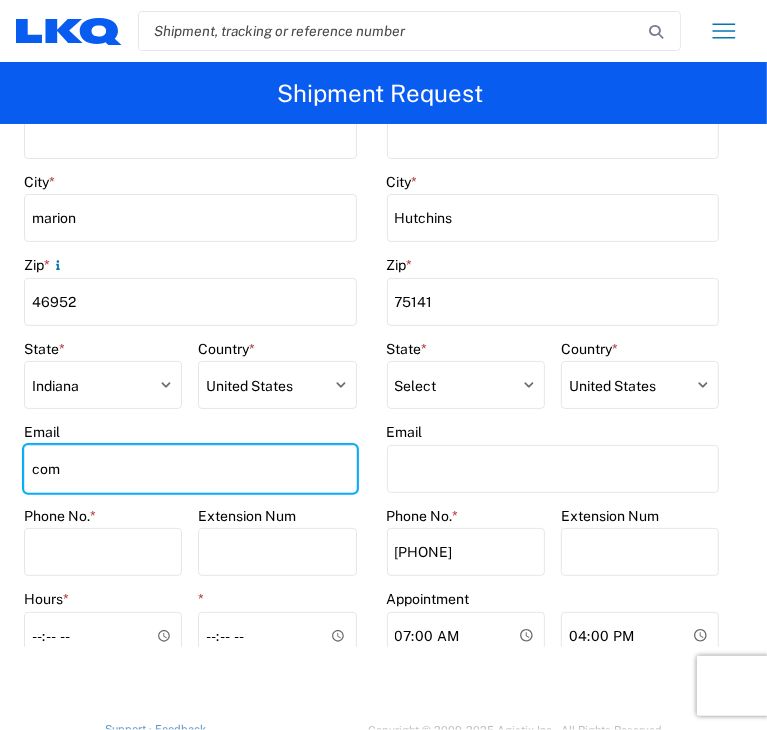 type on "[EMAIL]" 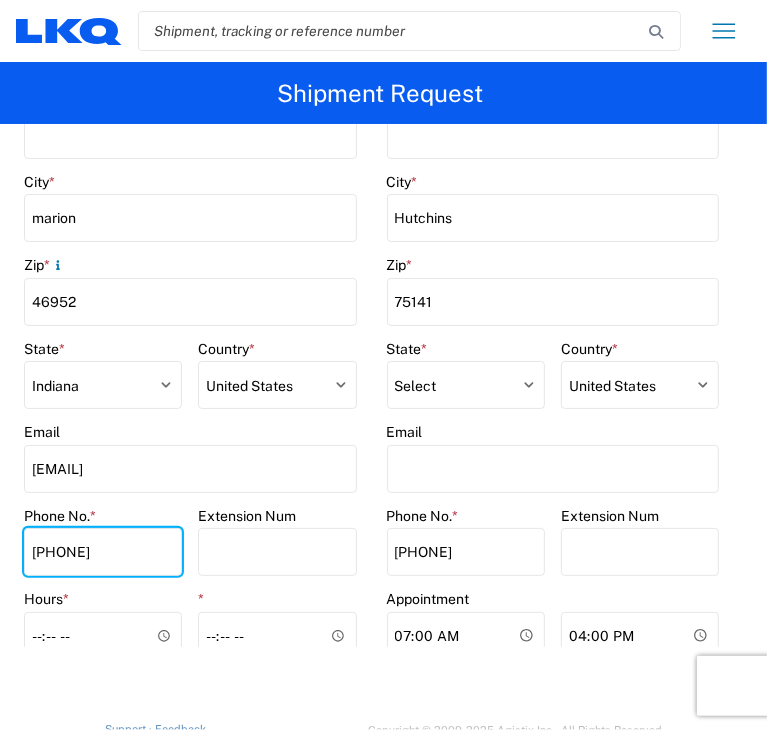 type on "[PHONE]" 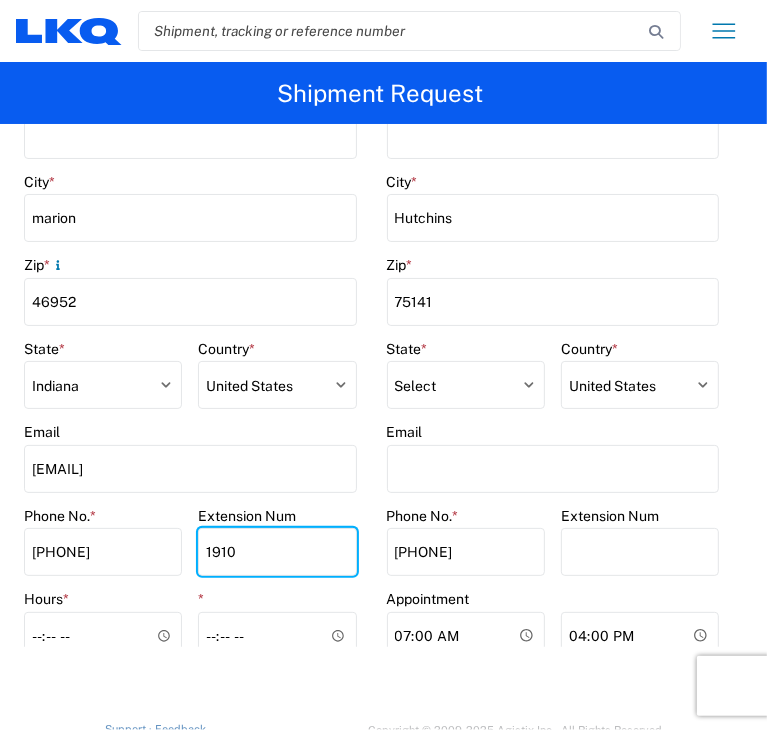 type on "1910" 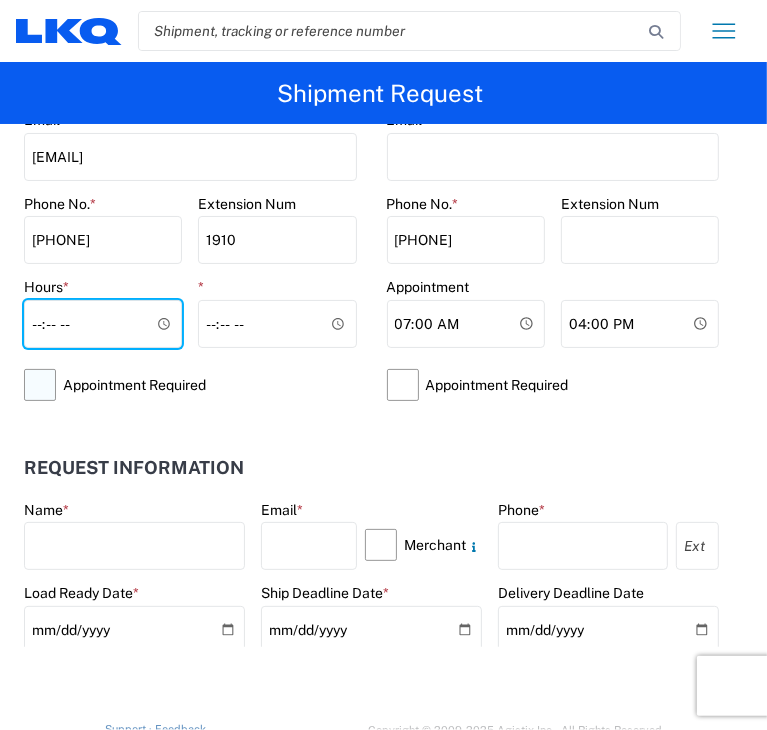 scroll, scrollTop: 1340, scrollLeft: 0, axis: vertical 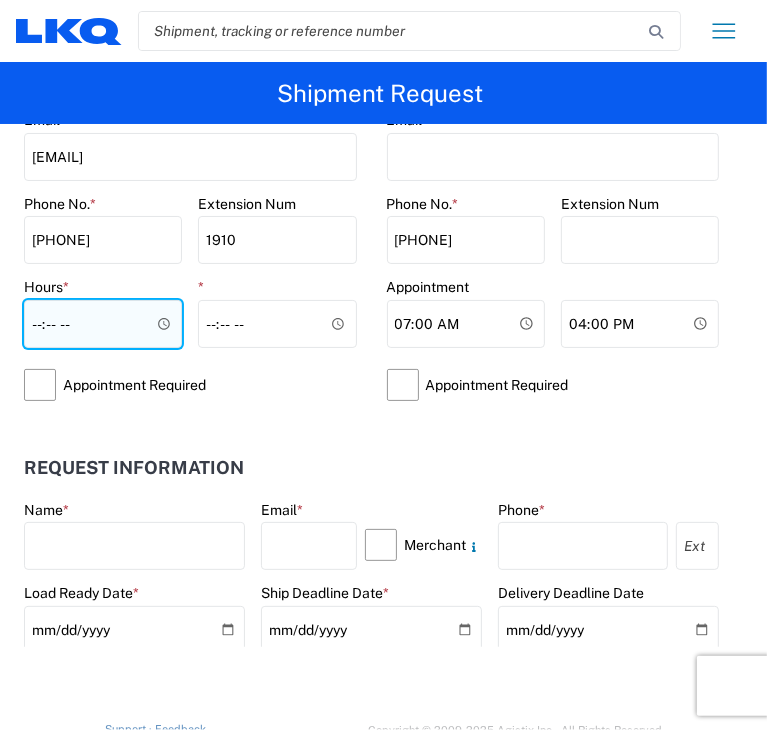 click on "Hours  *" at bounding box center [103, 324] 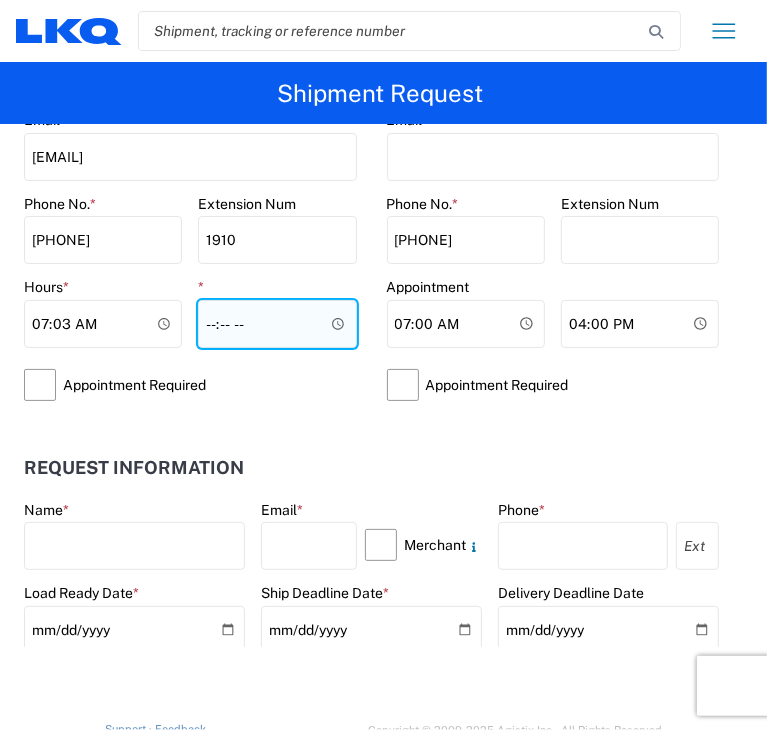 type on "07:03" 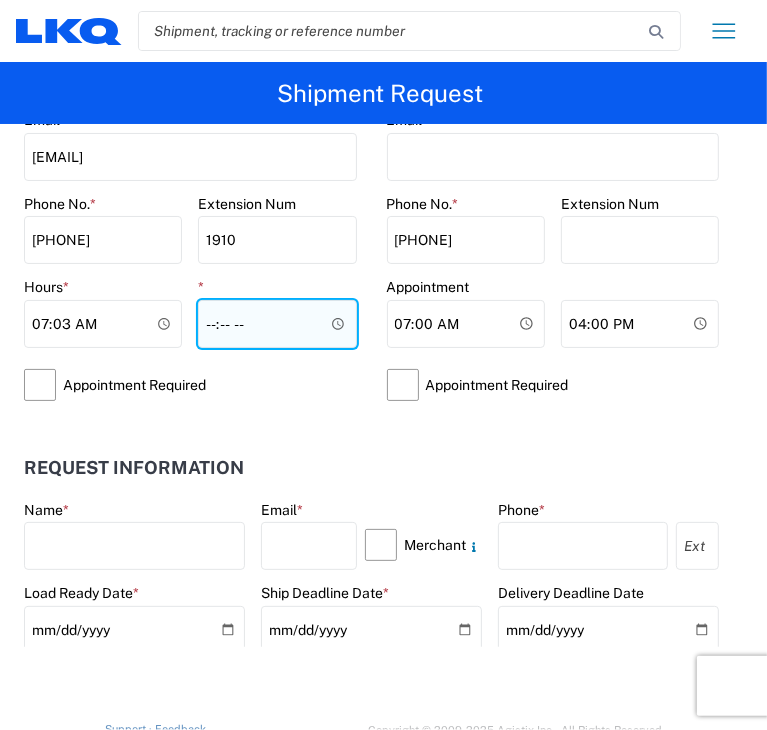 click on "*" at bounding box center [277, 324] 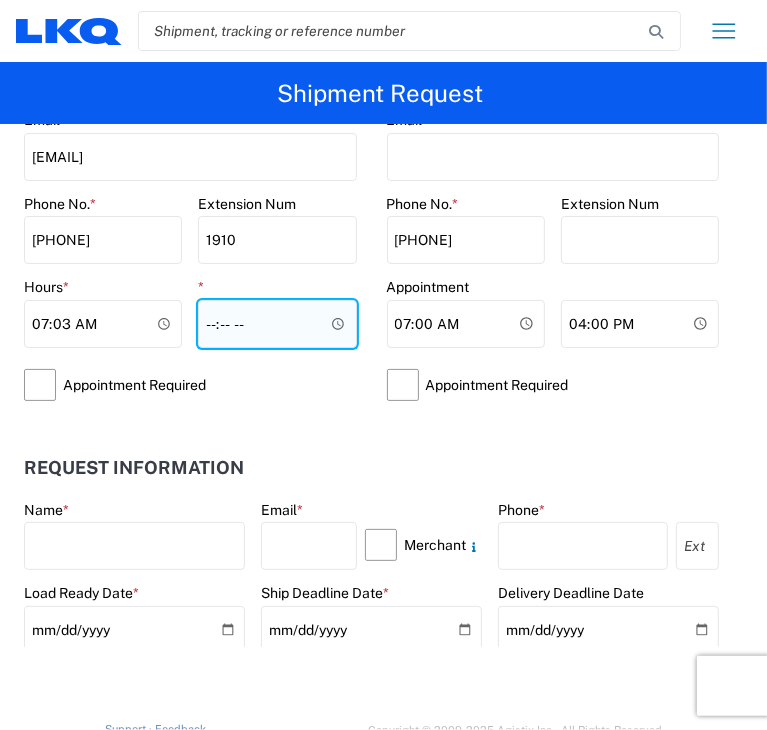 click on "*" at bounding box center [277, 324] 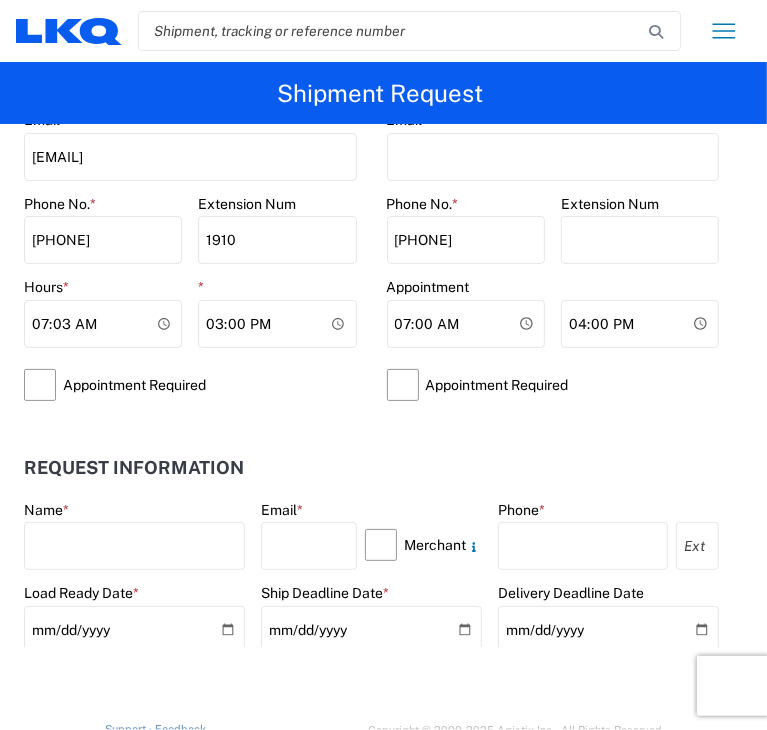 type on "15:00" 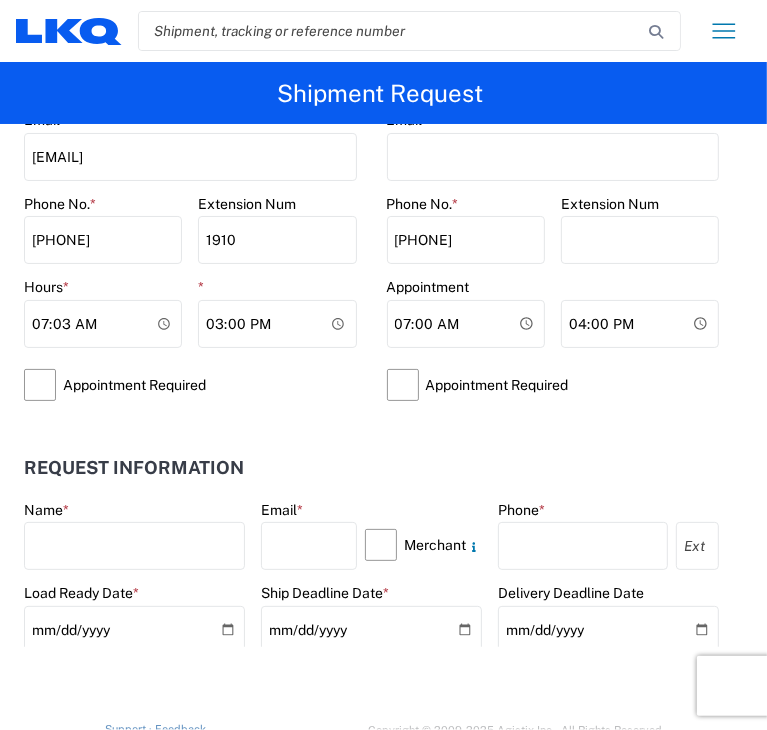 click on "Request Information" 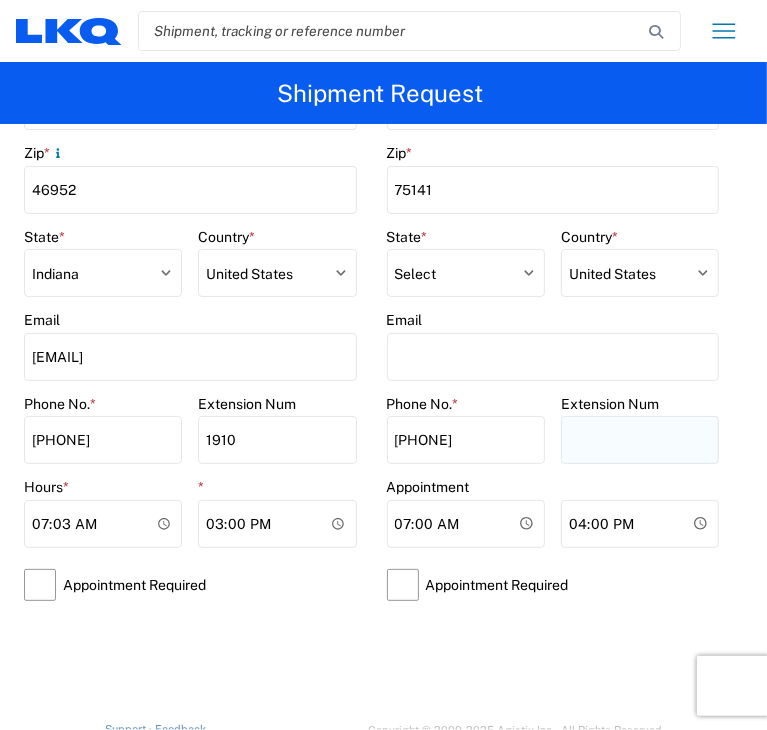 scroll, scrollTop: 1040, scrollLeft: 0, axis: vertical 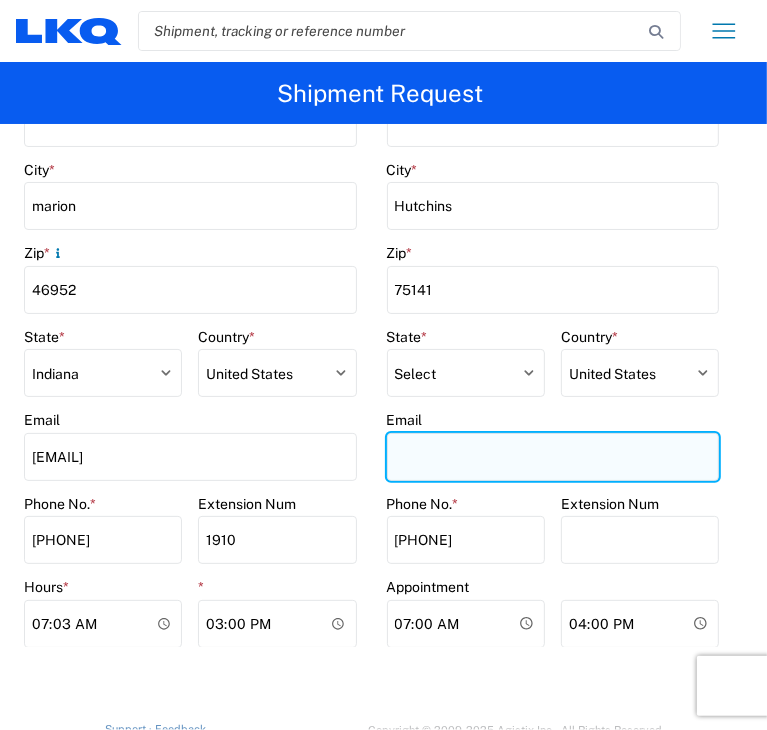 click on "Email" at bounding box center [553, 457] 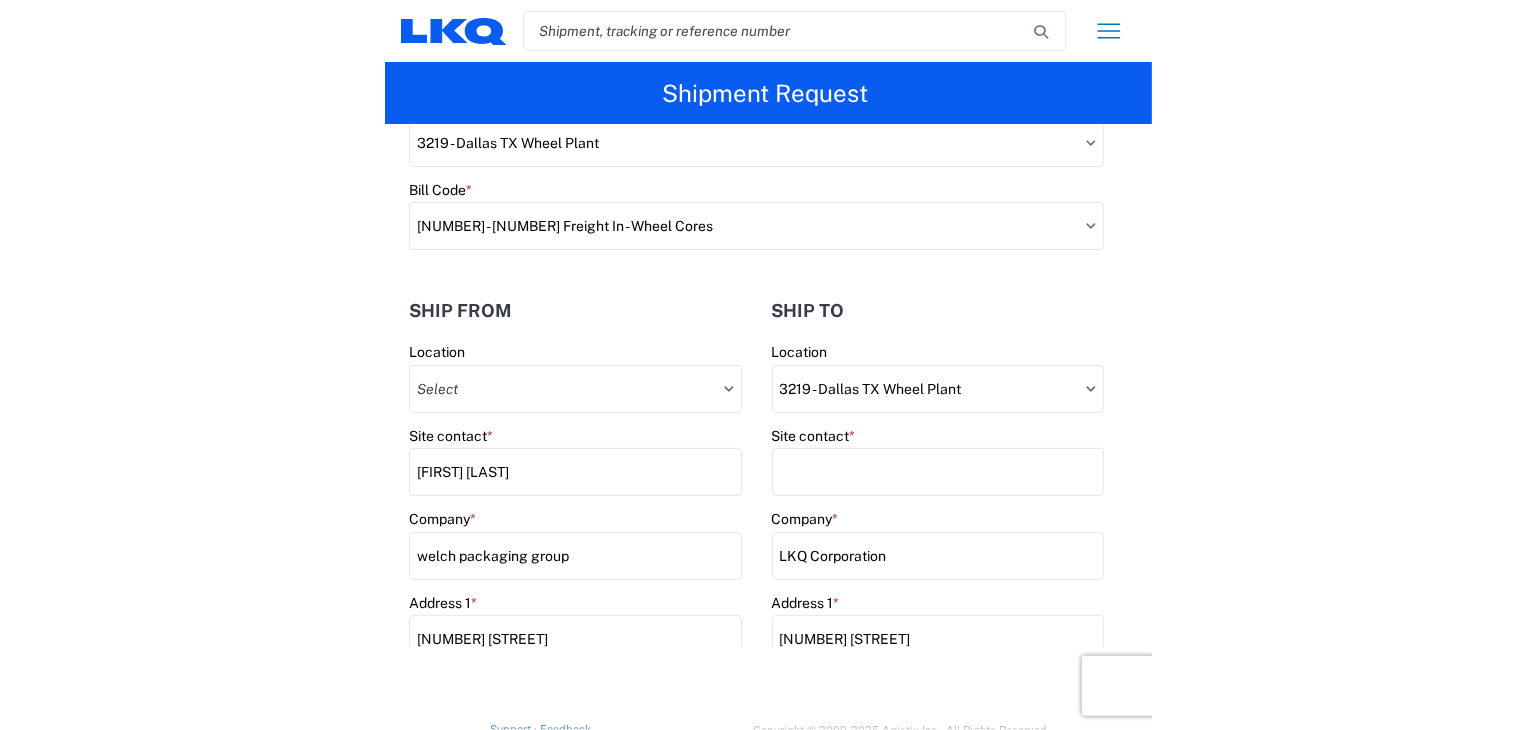 scroll, scrollTop: 0, scrollLeft: 0, axis: both 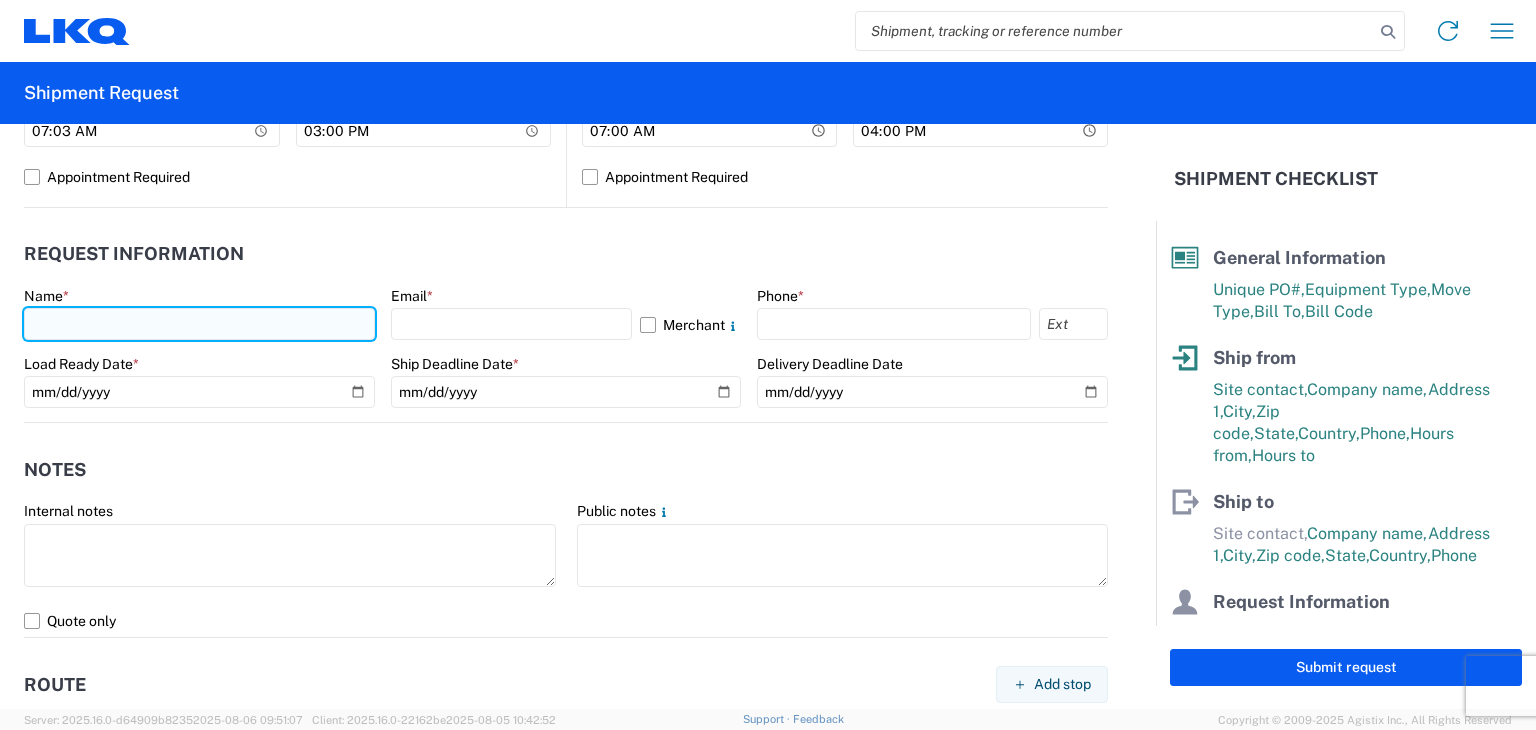 click 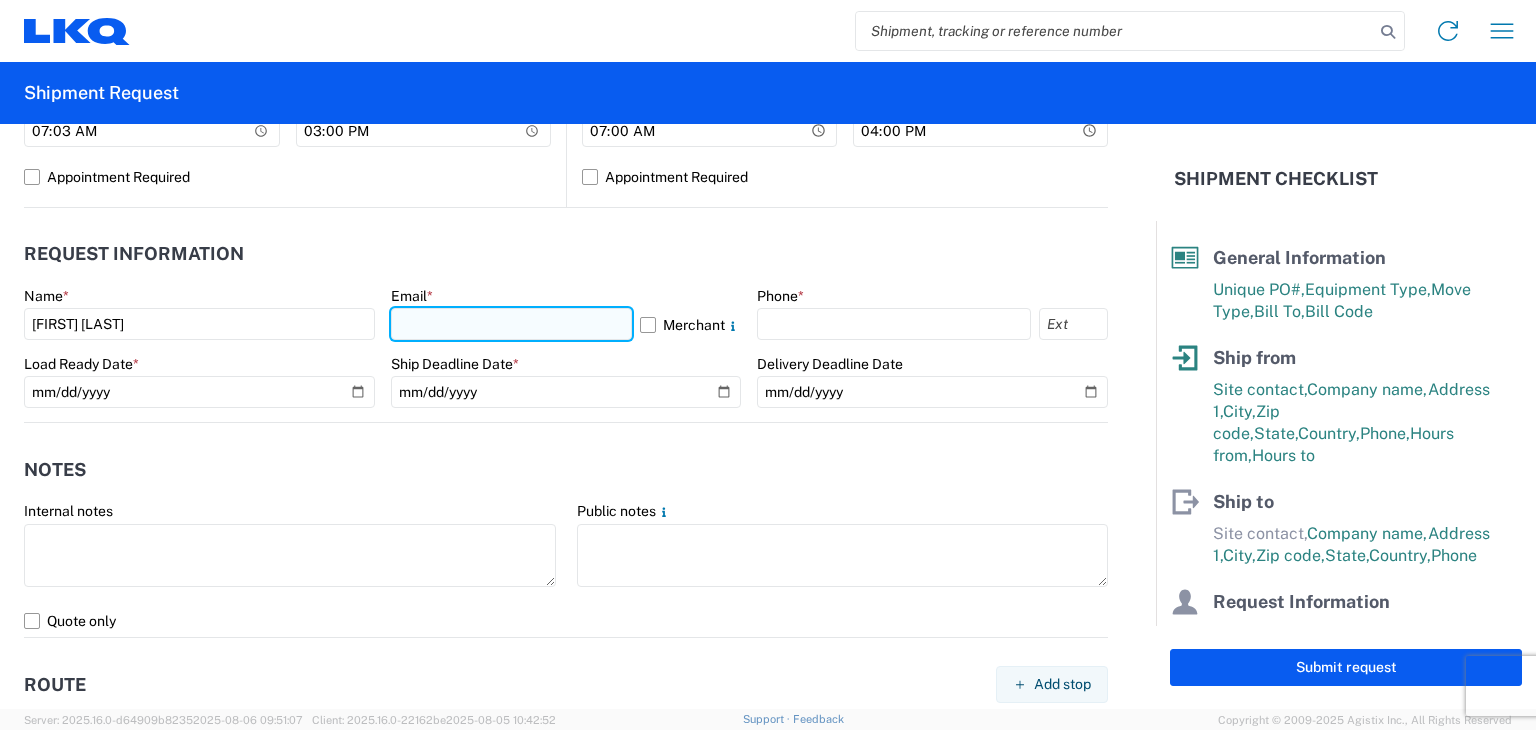 click 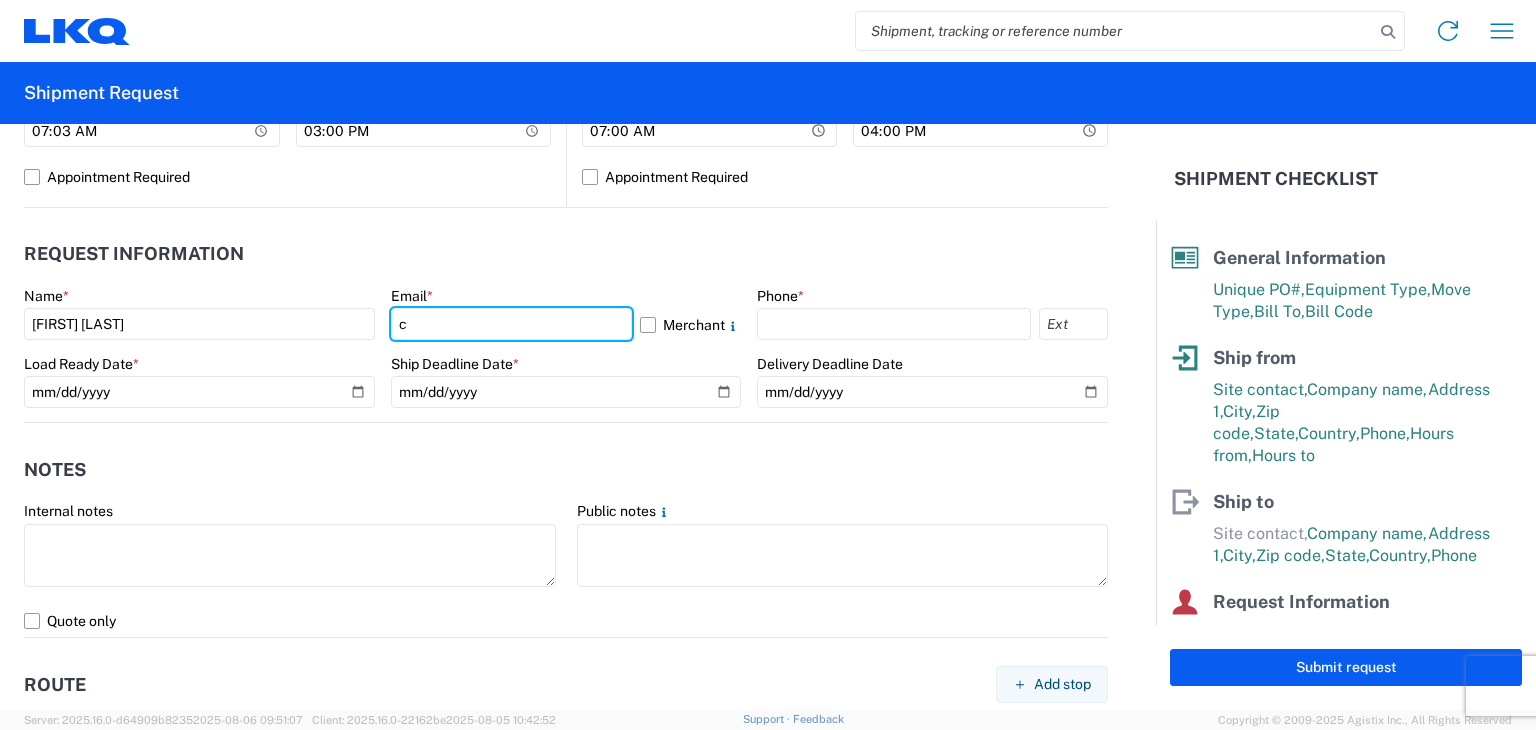 type on "[EMAIL]" 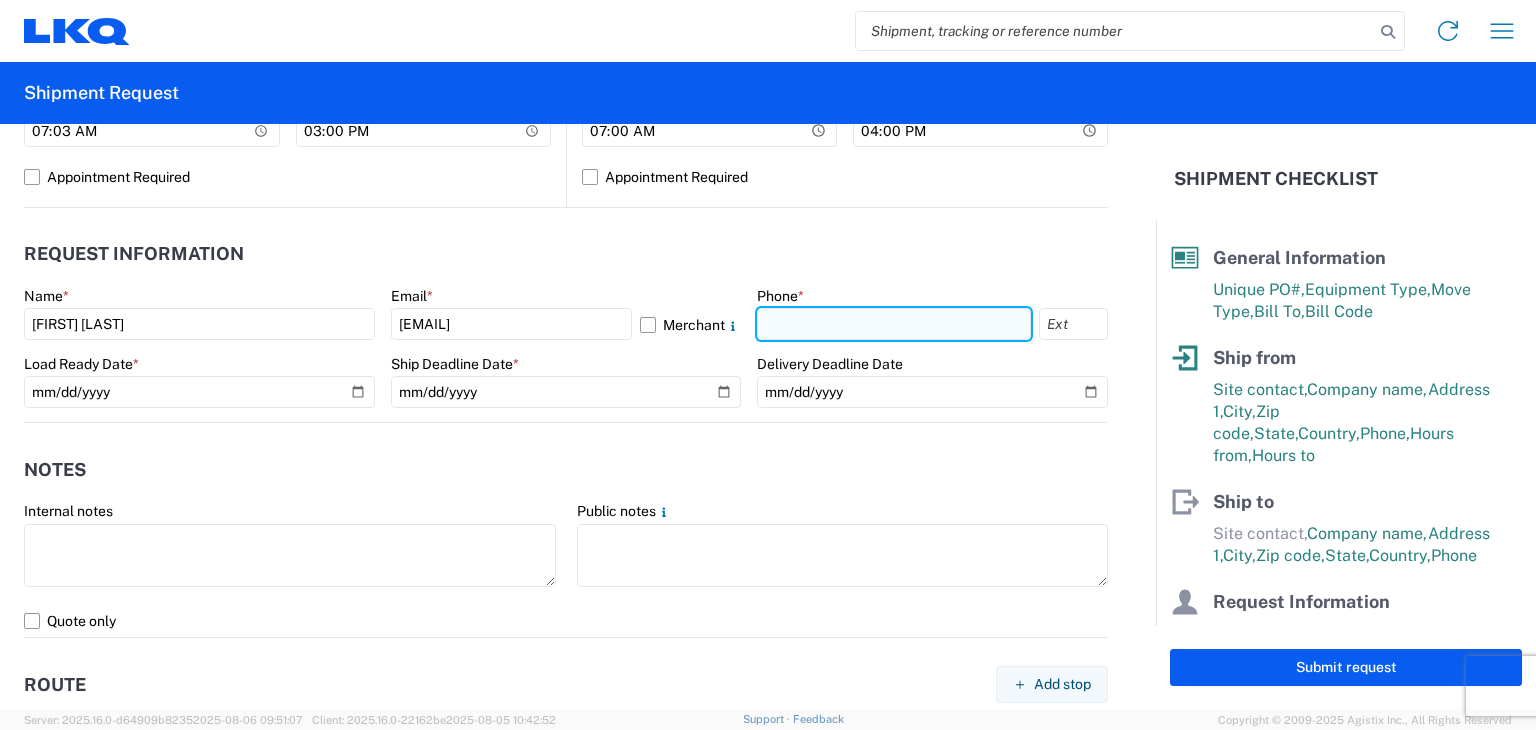 click 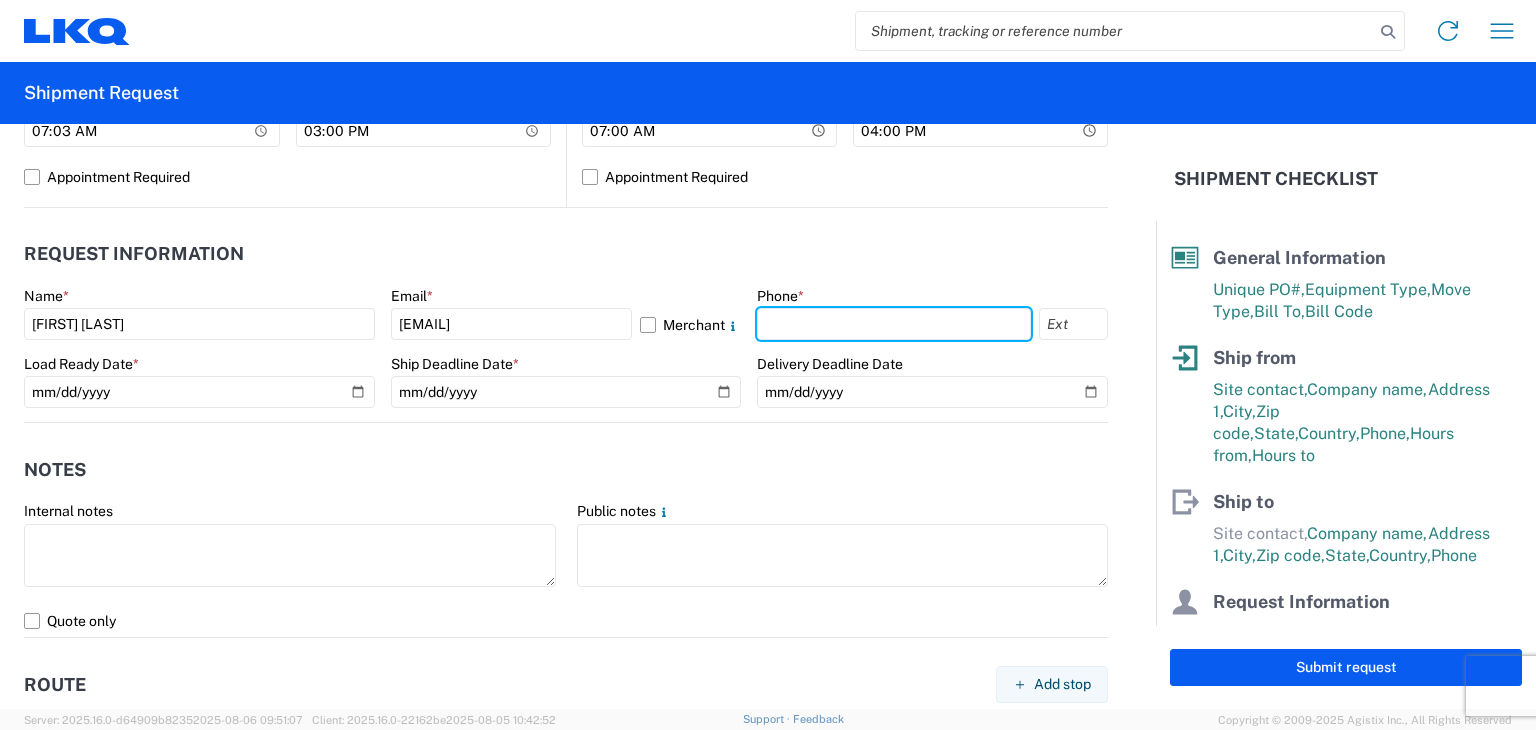 type on "[PHONE]" 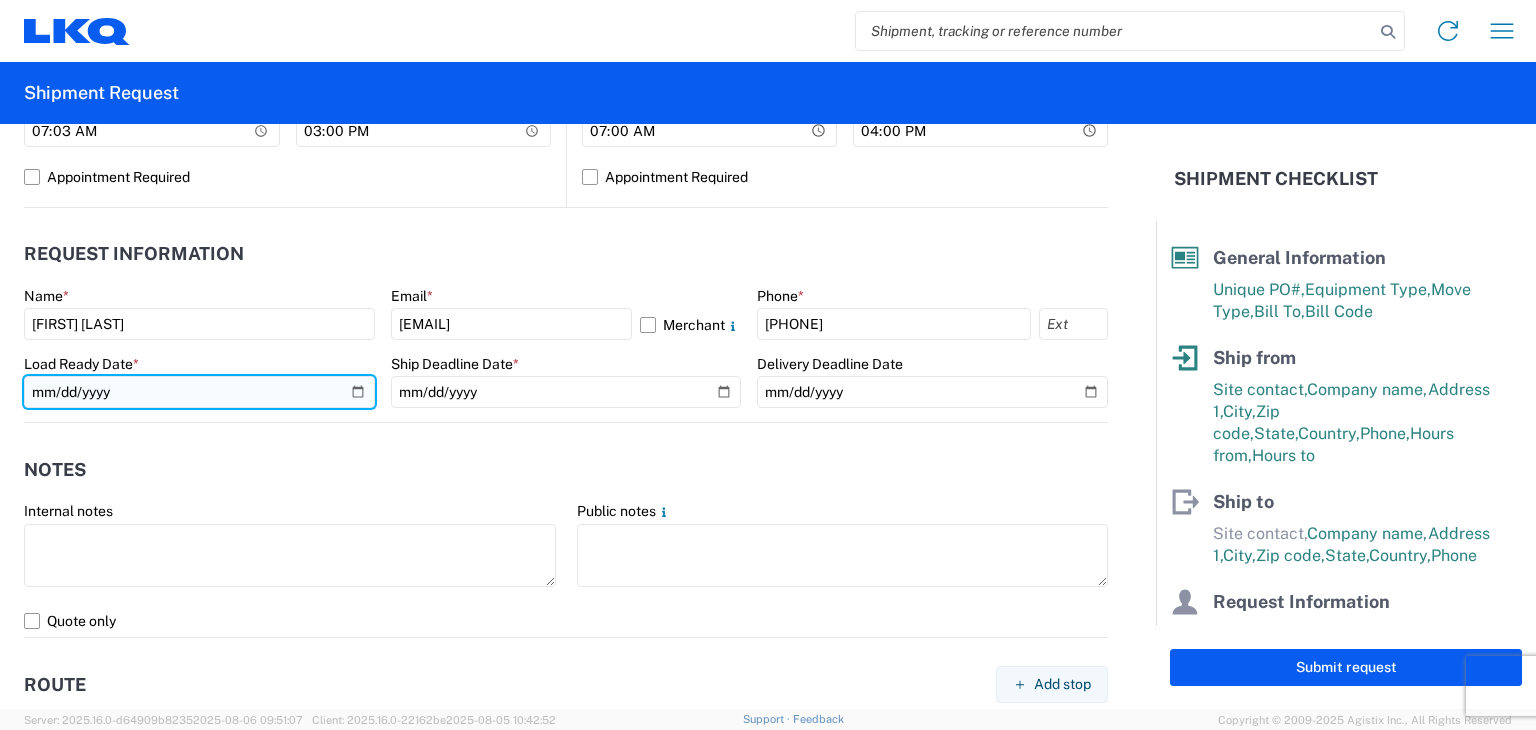 click 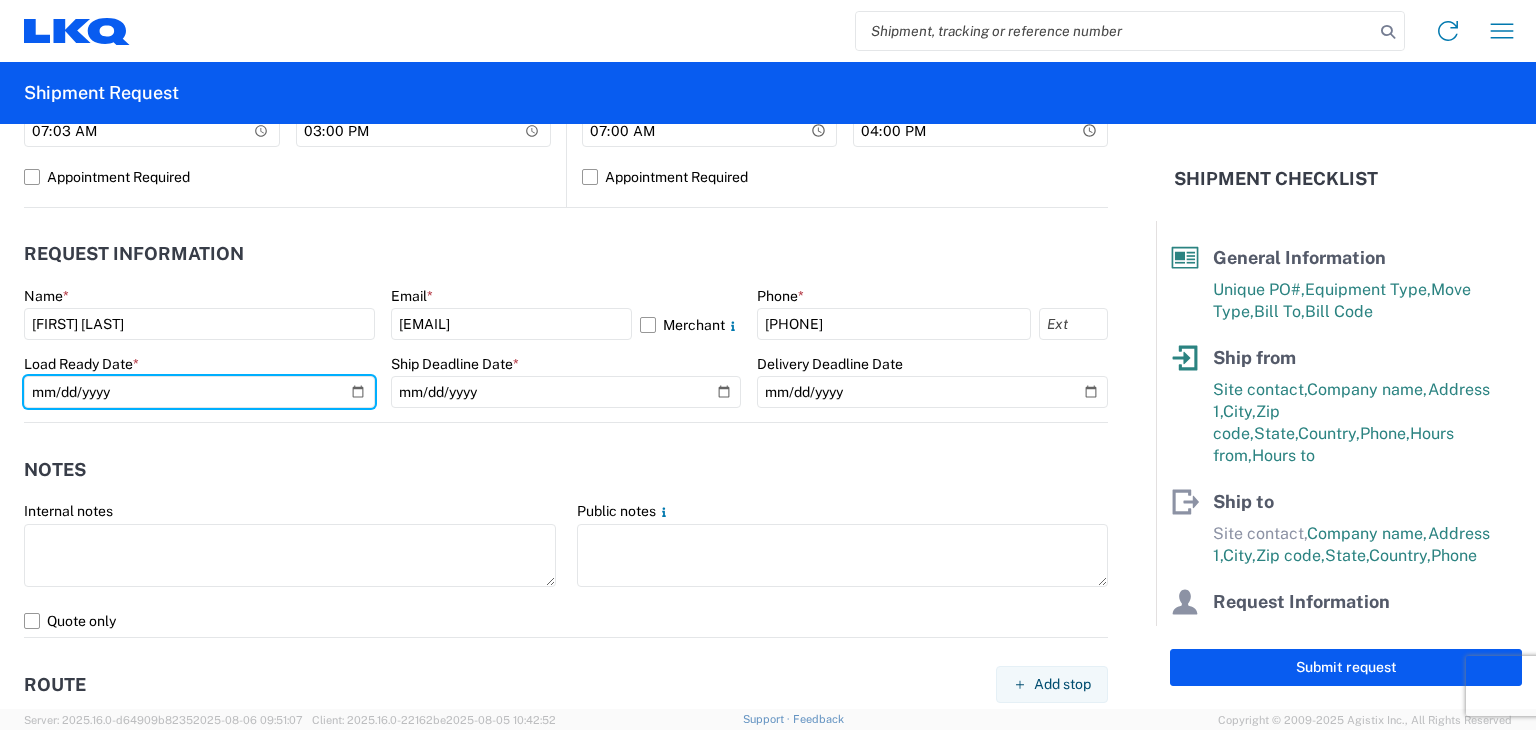 type on "[DATE]" 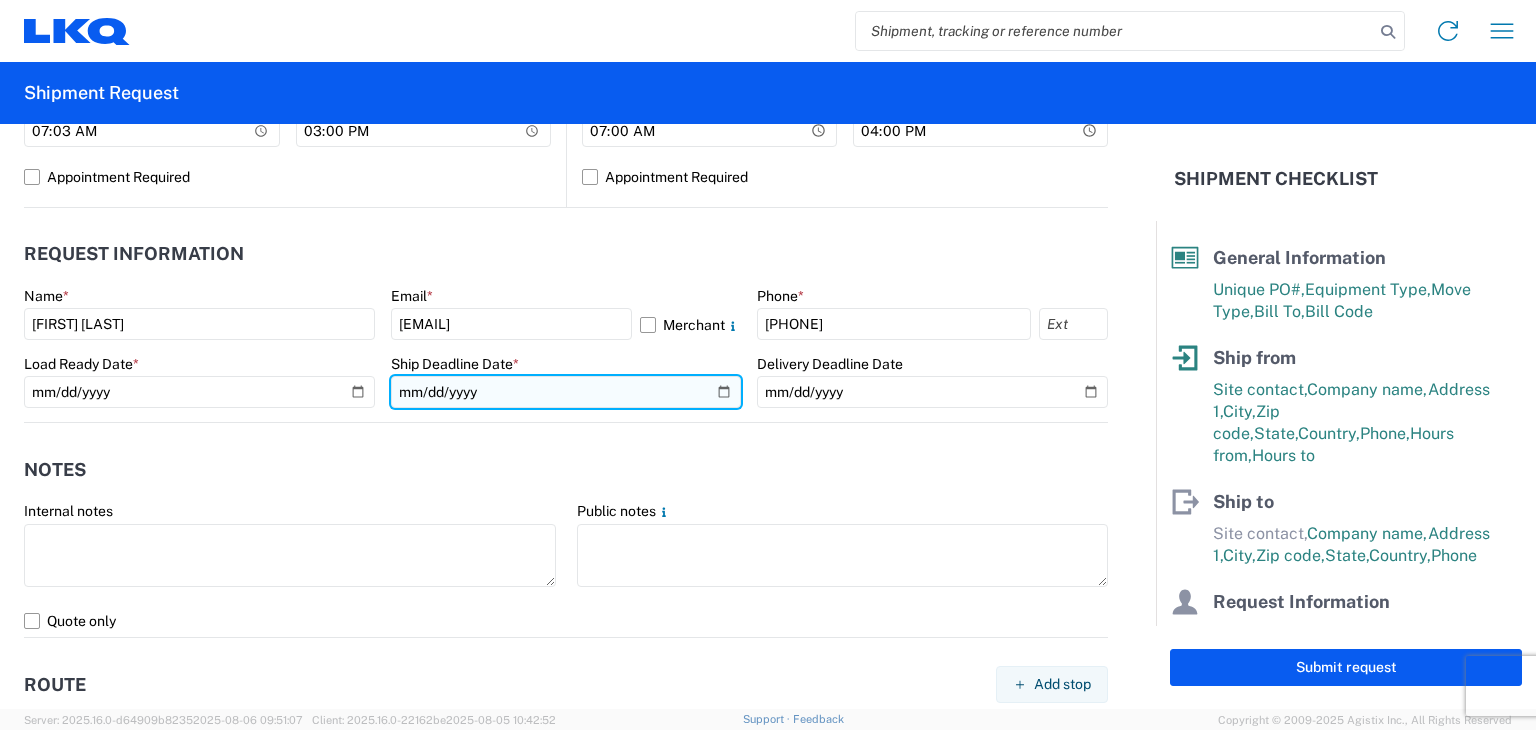 click 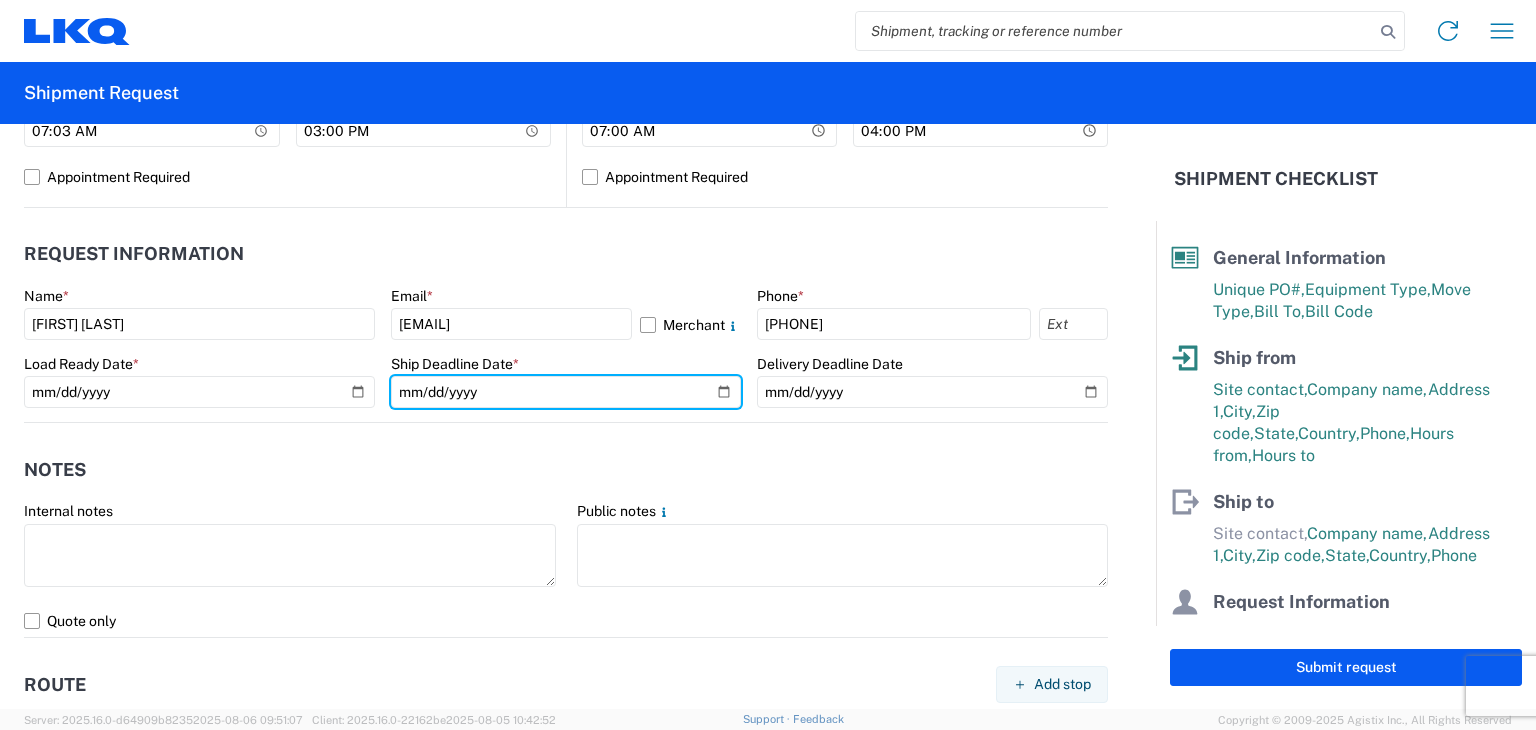 type on "[DATE]" 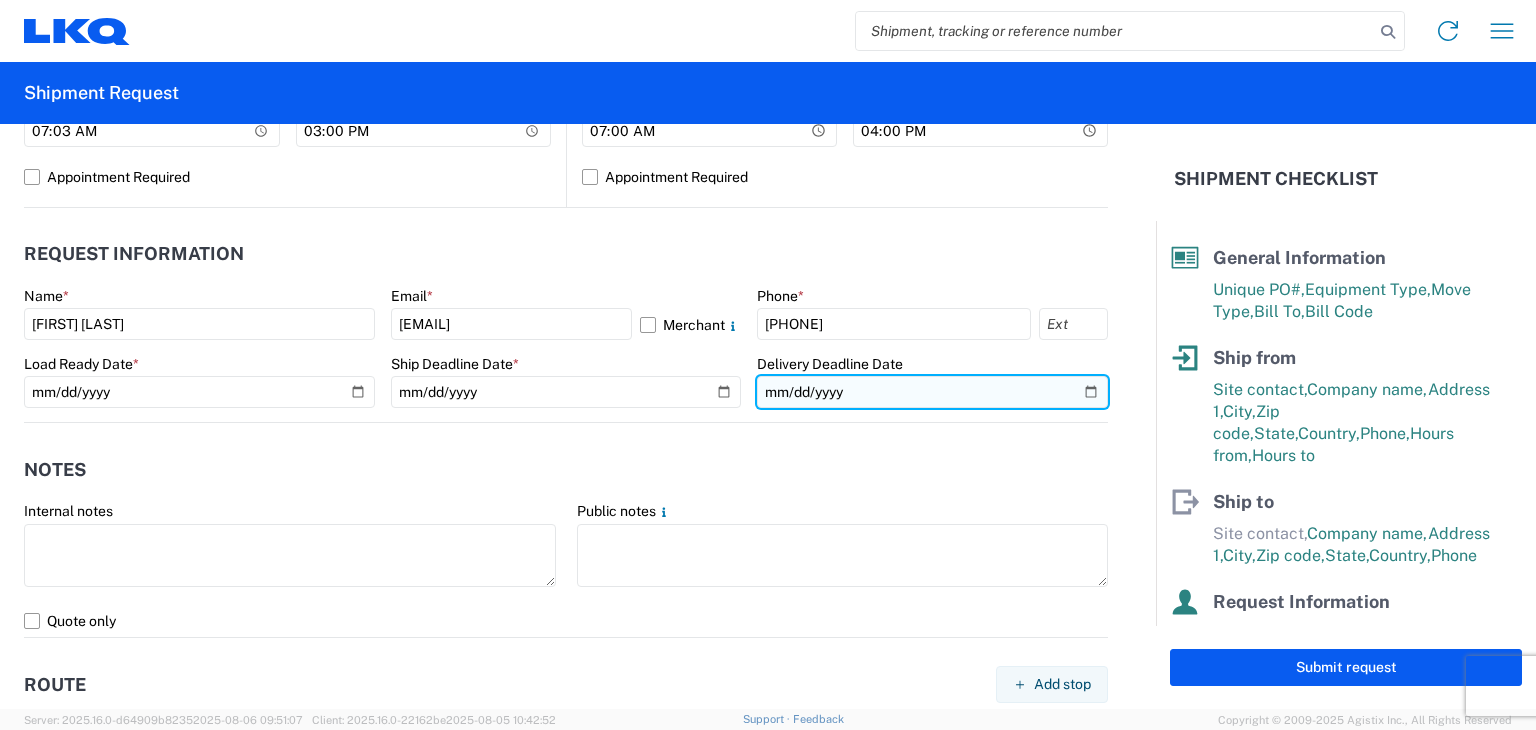click 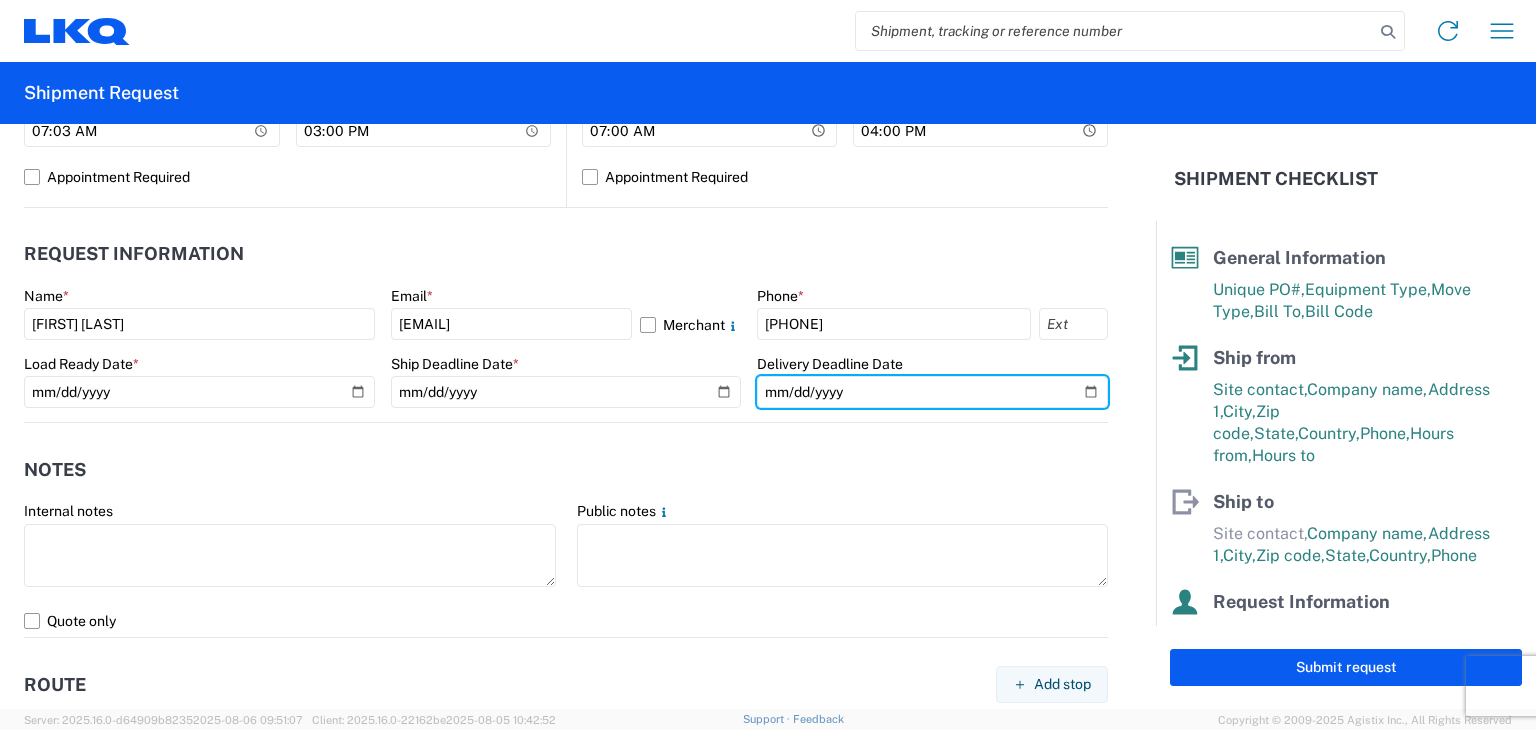 type on "[DATE]" 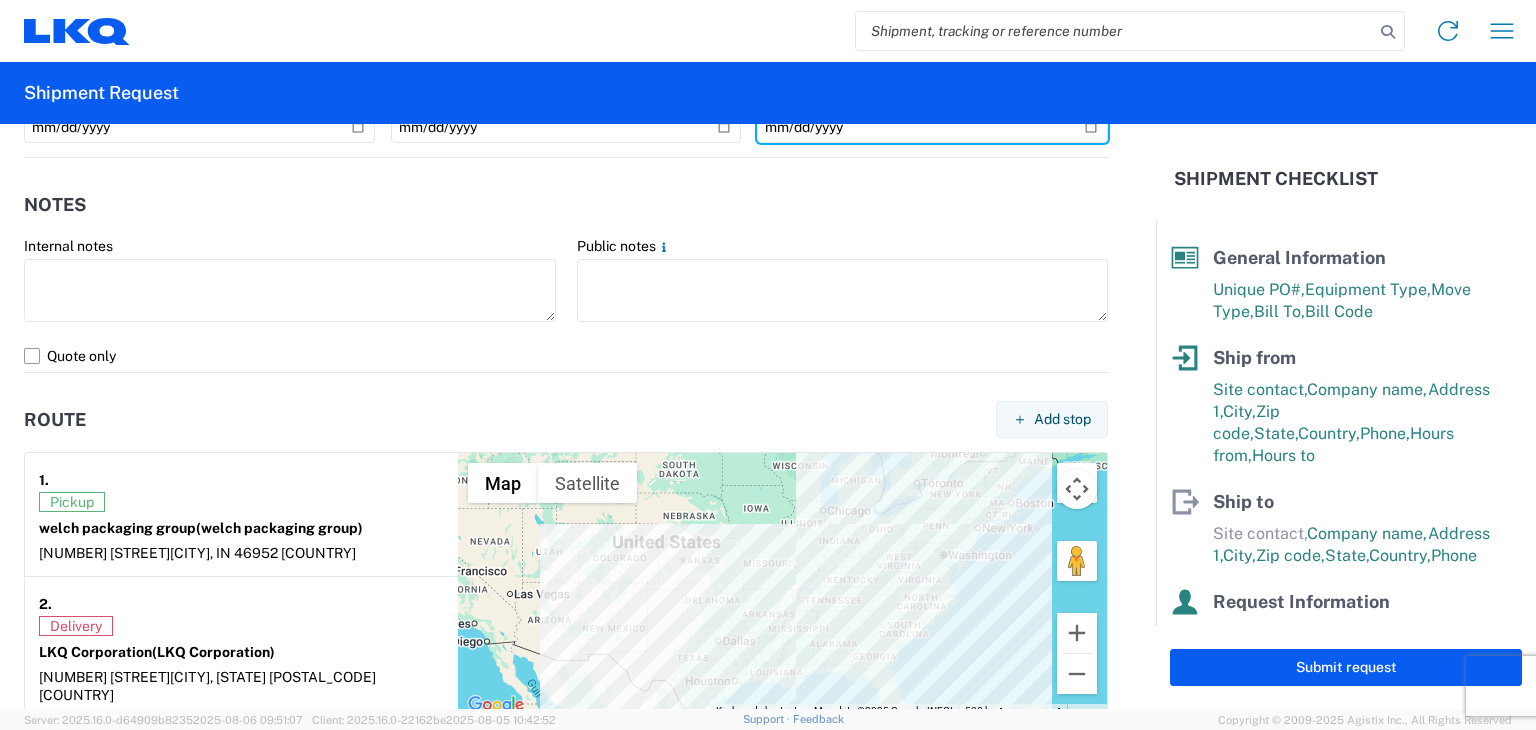 scroll, scrollTop: 1300, scrollLeft: 0, axis: vertical 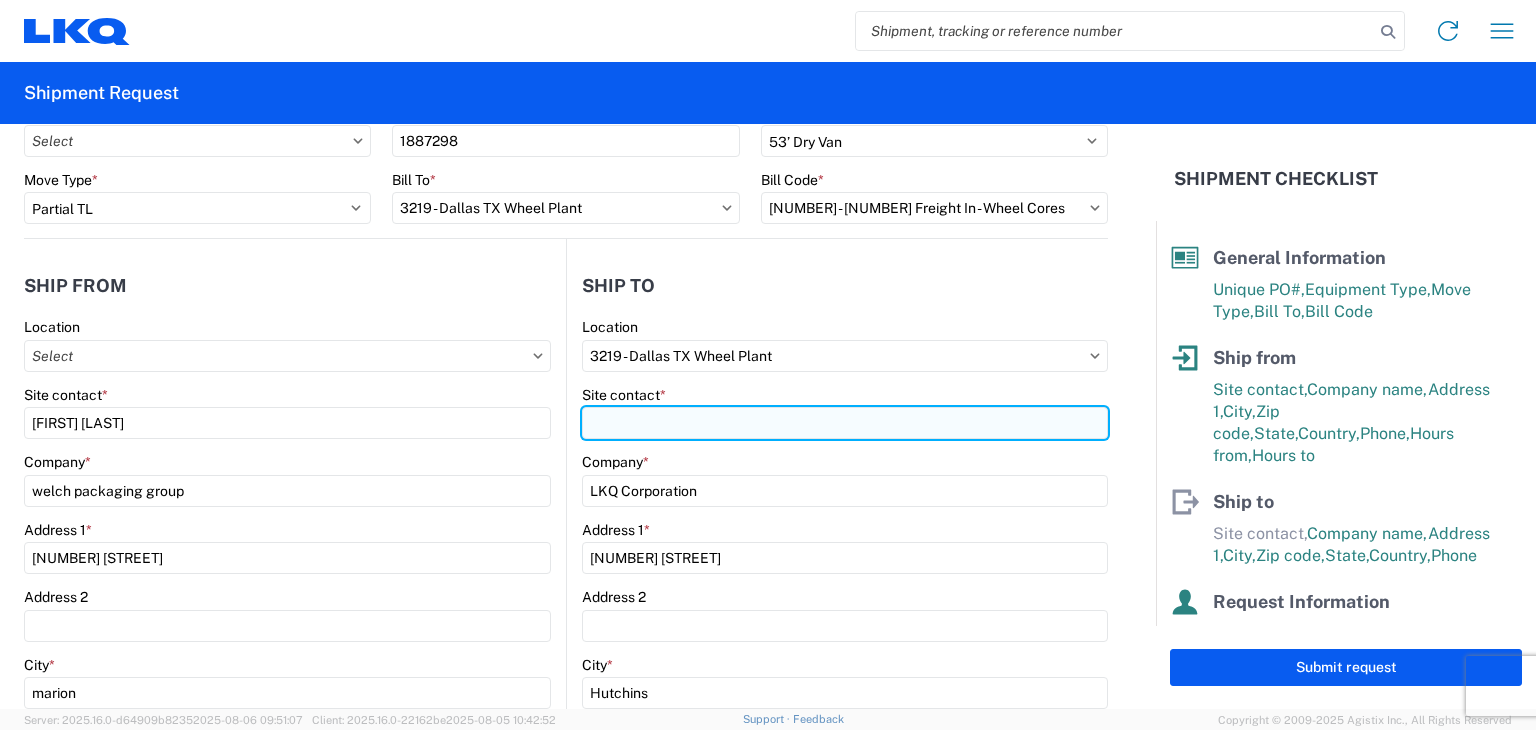click on "Site contact  *" at bounding box center [845, 423] 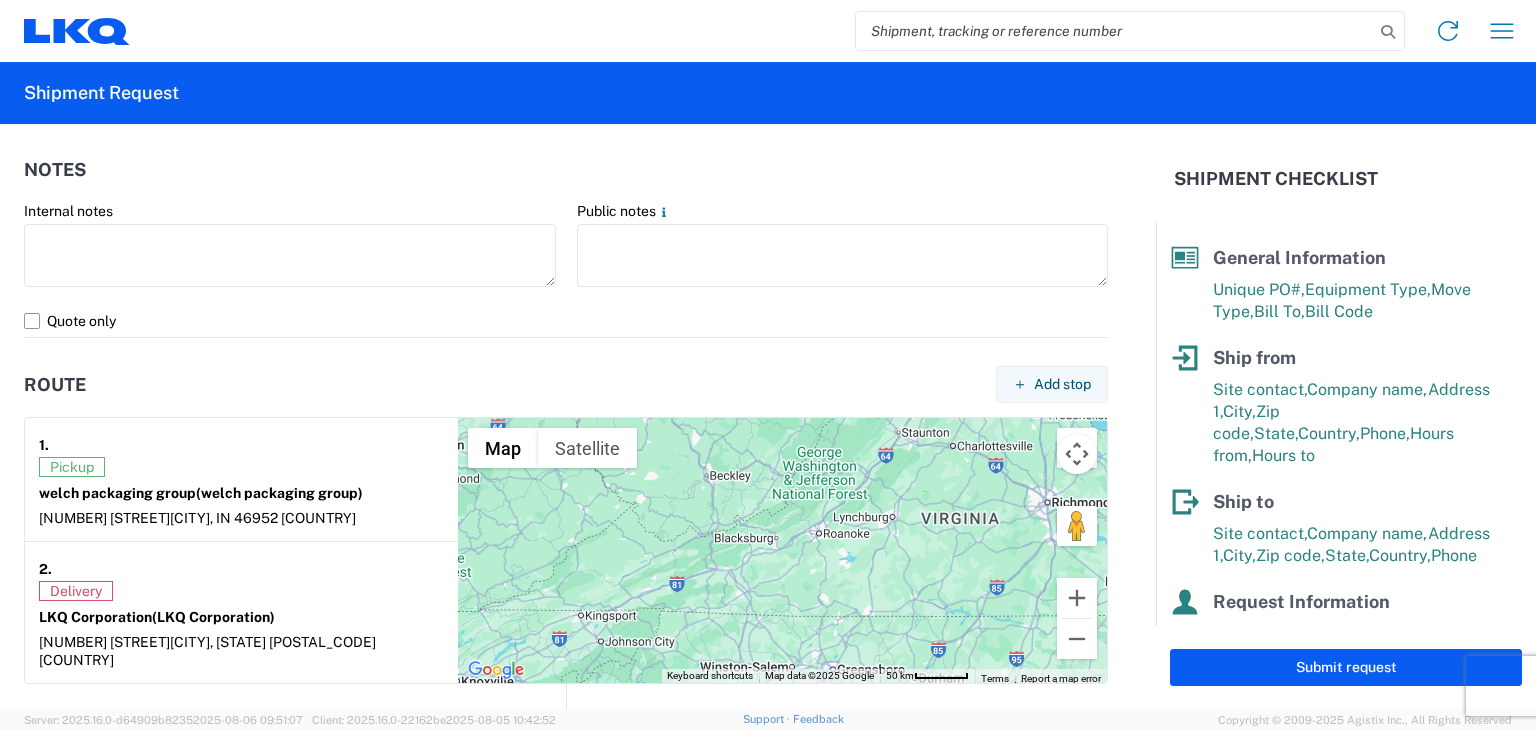 scroll, scrollTop: 1200, scrollLeft: 0, axis: vertical 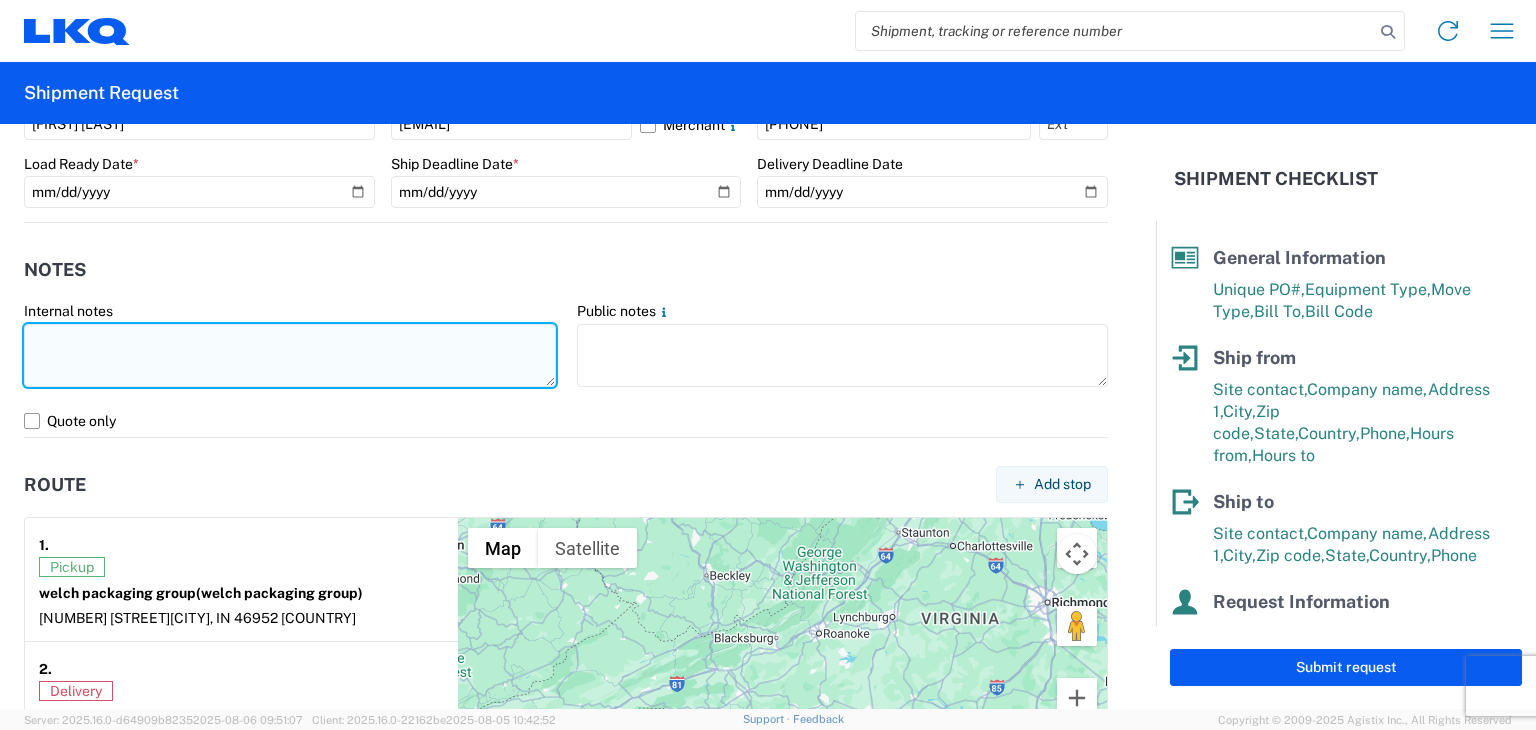 click 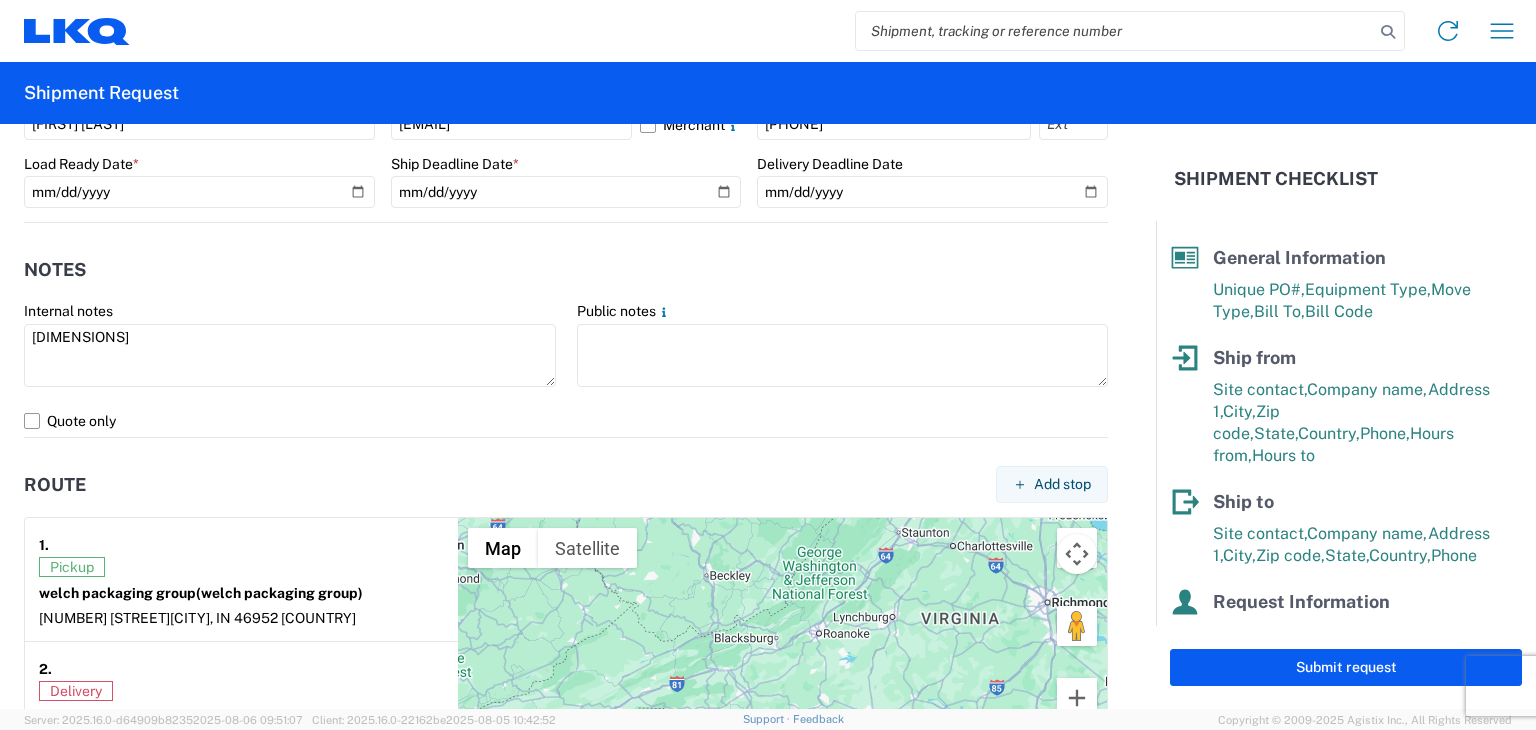 click on "Internal notes" 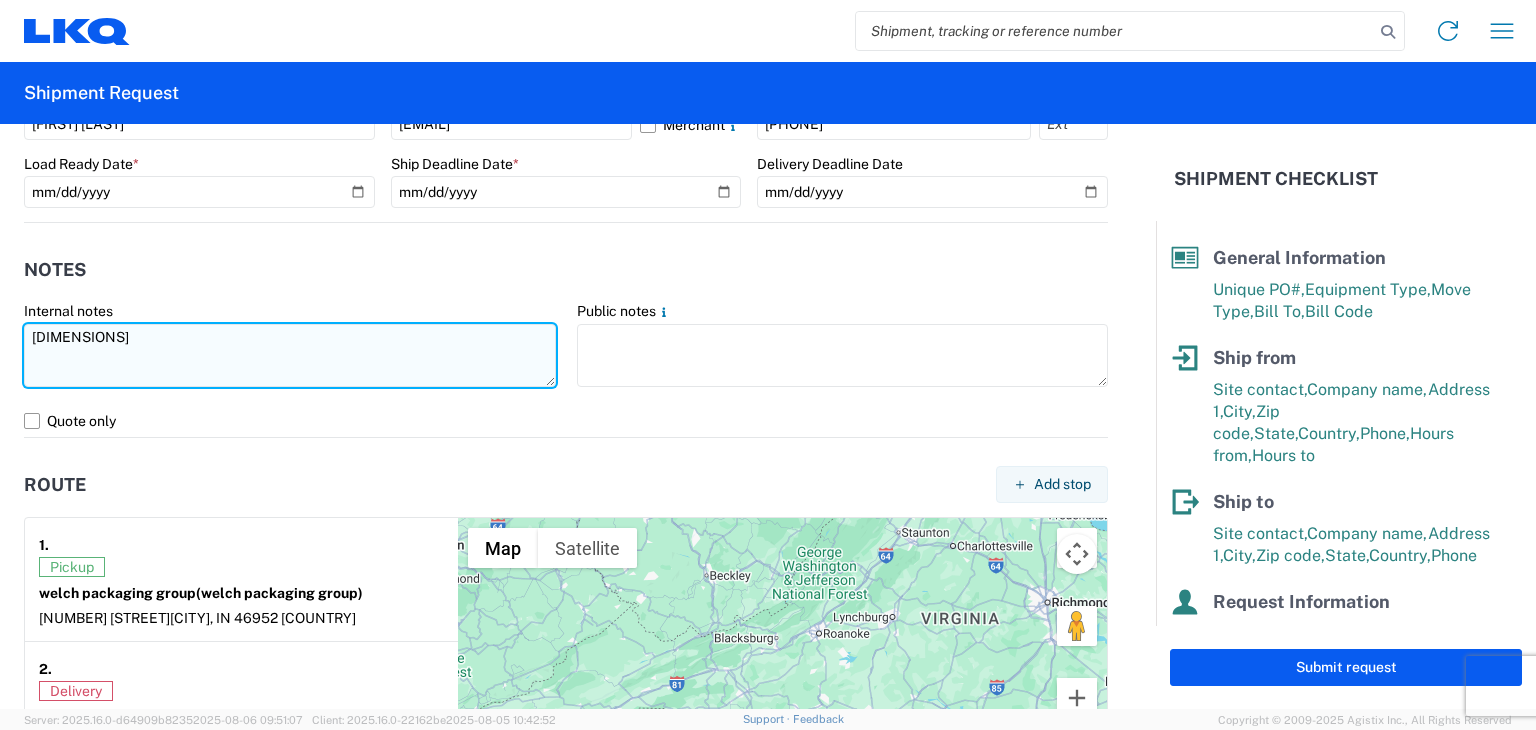 click on "[DIMENSIONS]" 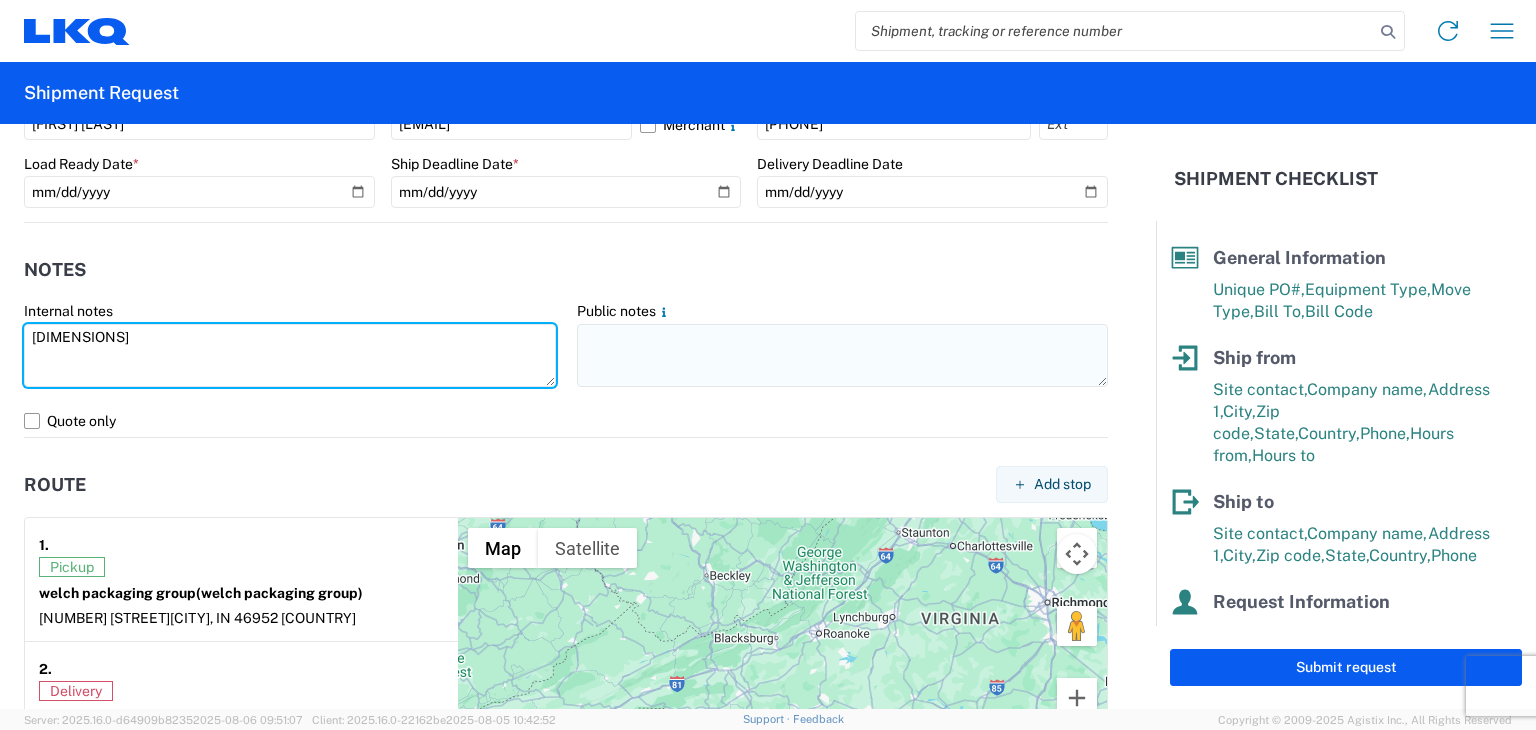 scroll, scrollTop: 1332, scrollLeft: 0, axis: vertical 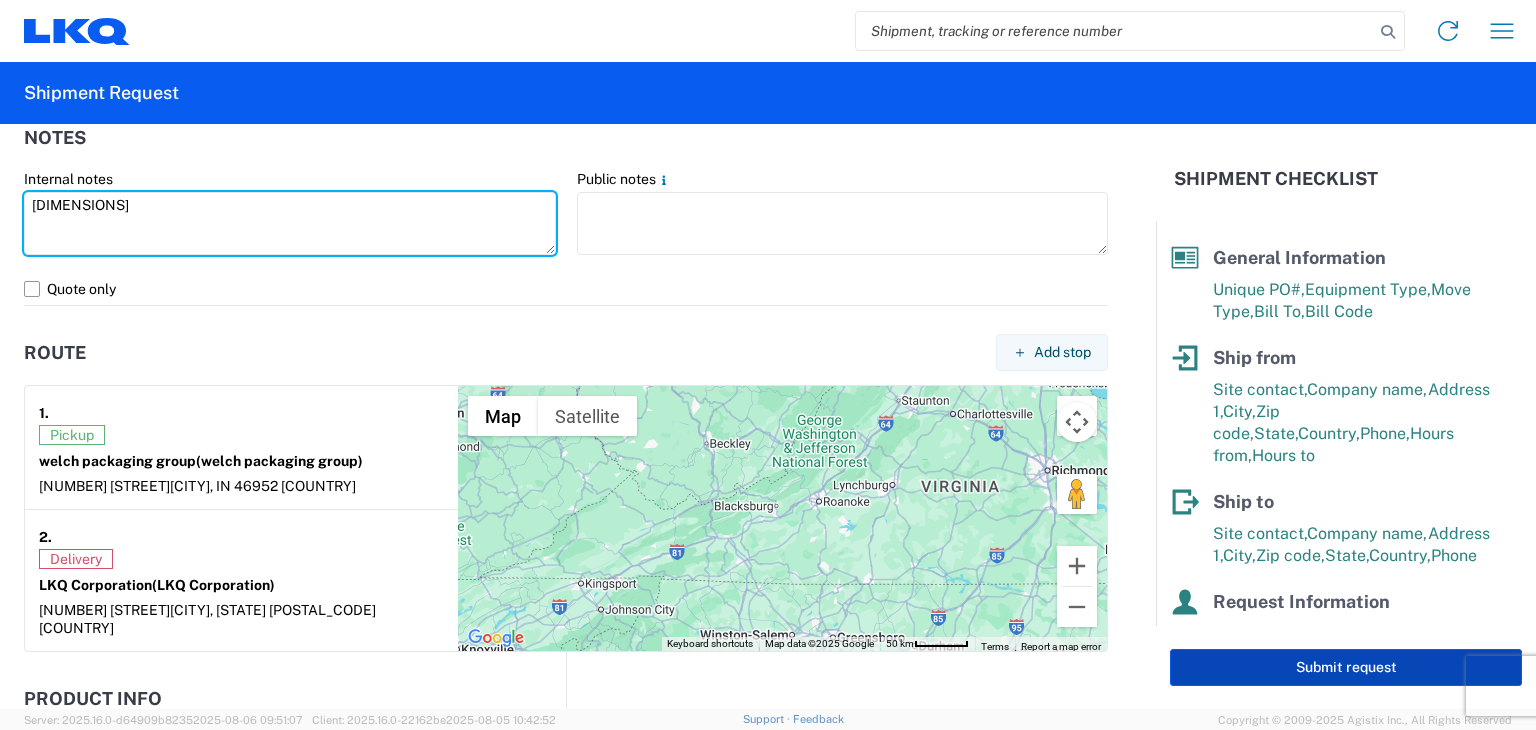 type on "[DIMENSIONS]" 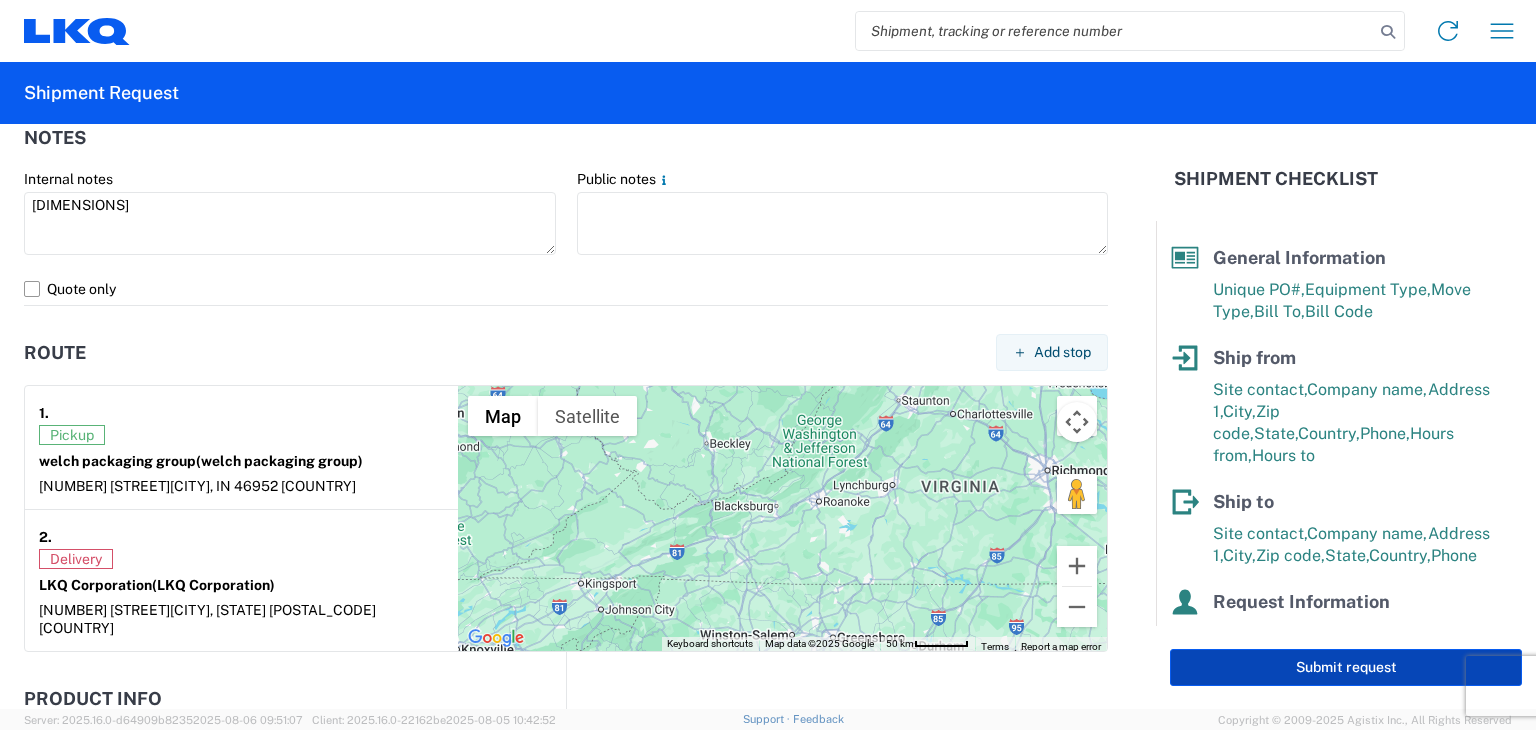 click on "Submit request" 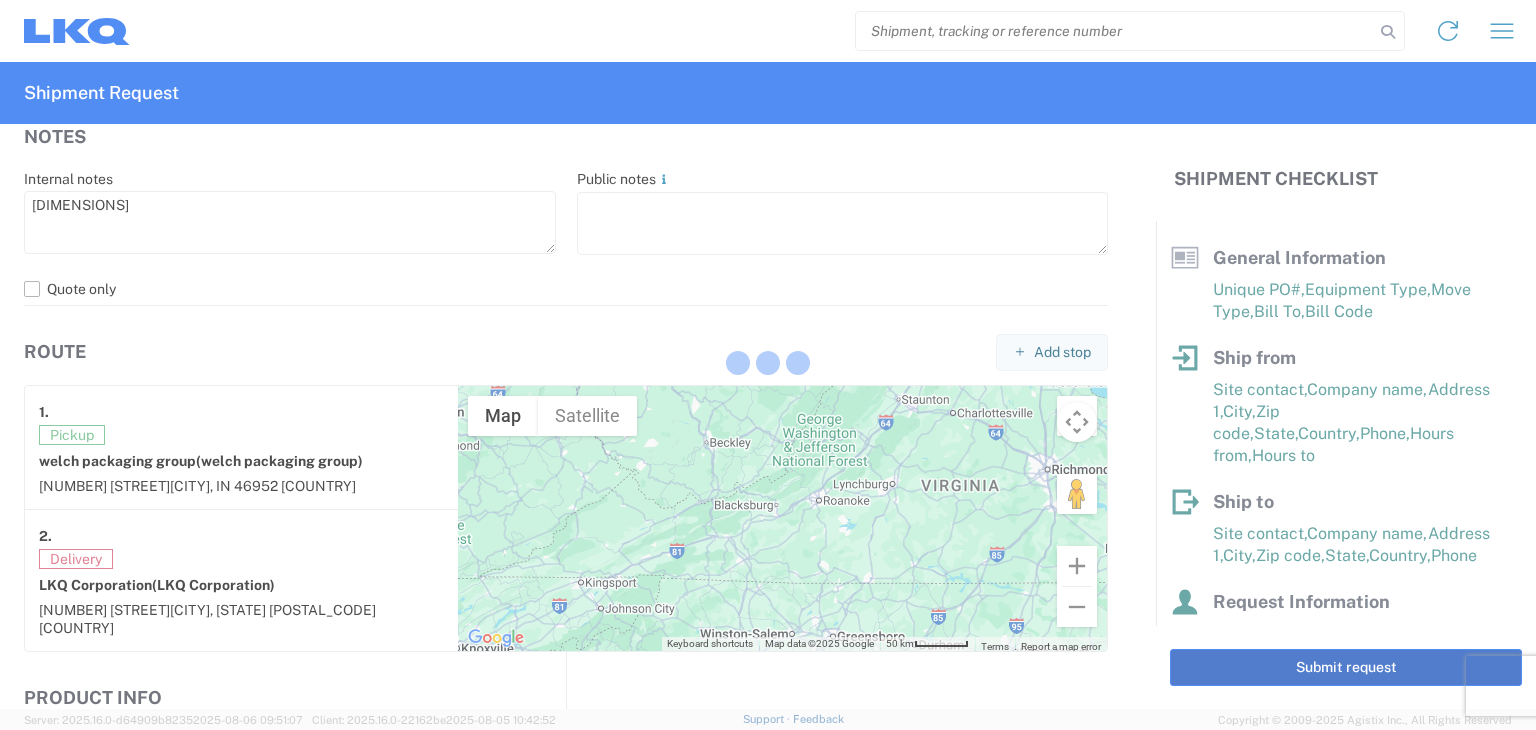 scroll, scrollTop: 195, scrollLeft: 0, axis: vertical 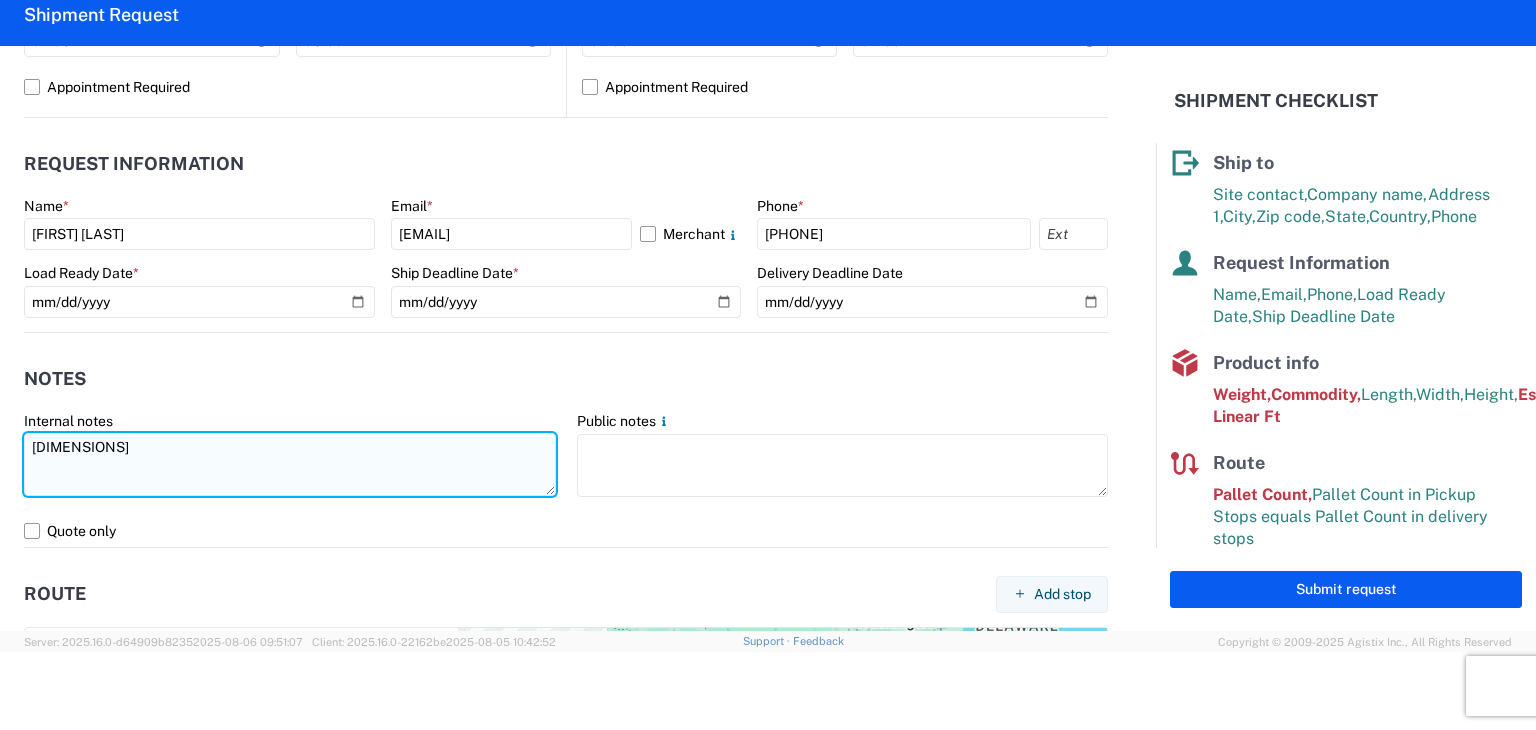 drag, startPoint x: 248, startPoint y: 445, endPoint x: 64, endPoint y: 441, distance: 184.04347 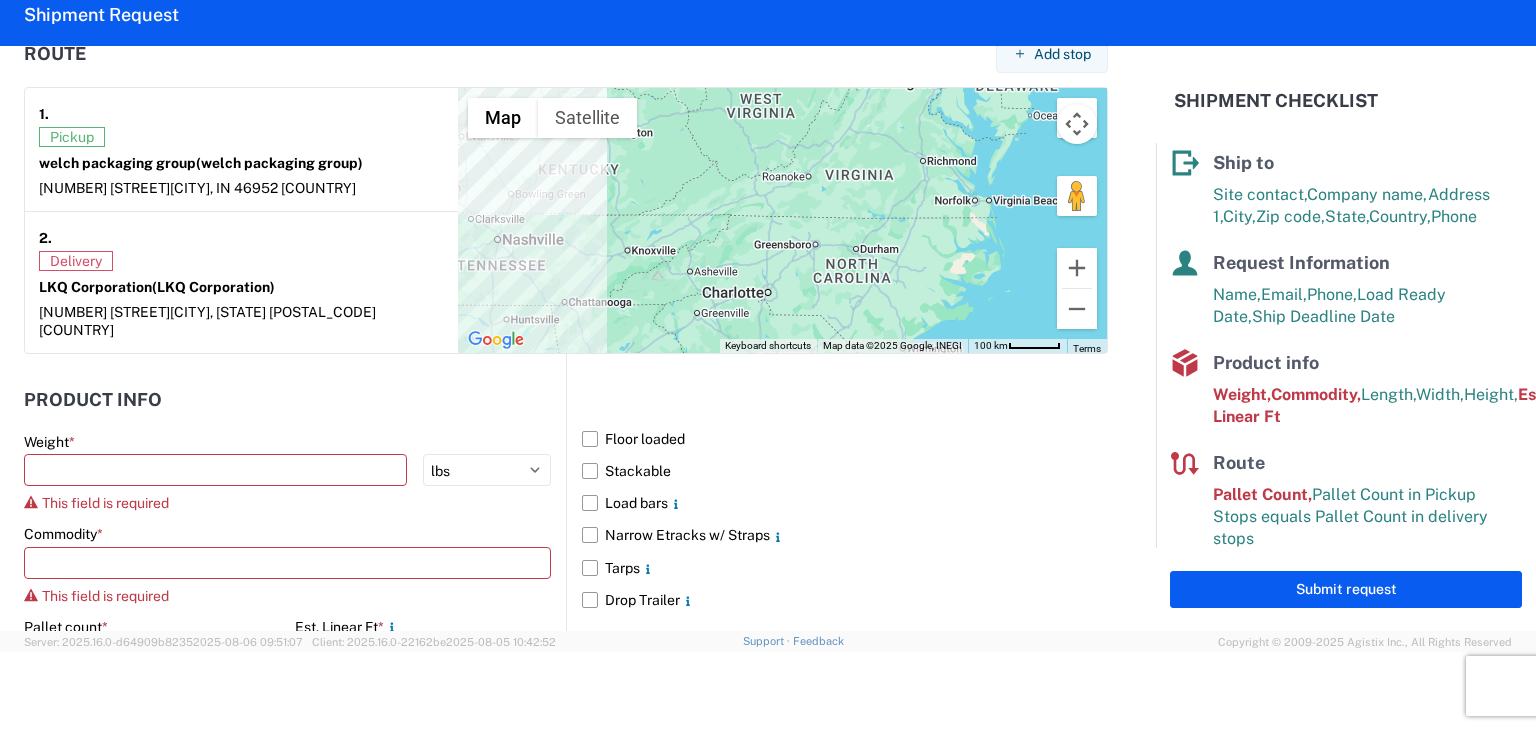 scroll, scrollTop: 1712, scrollLeft: 0, axis: vertical 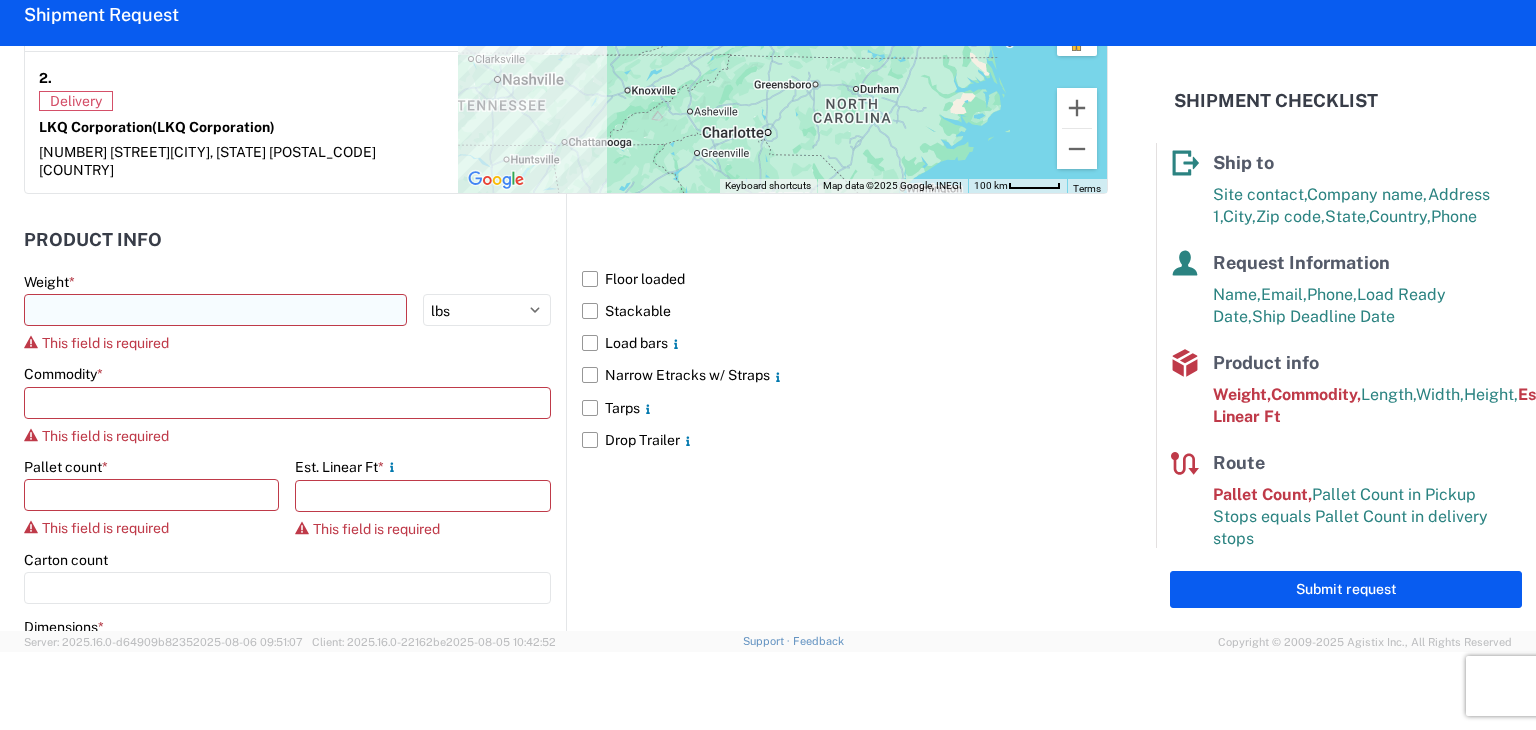 type 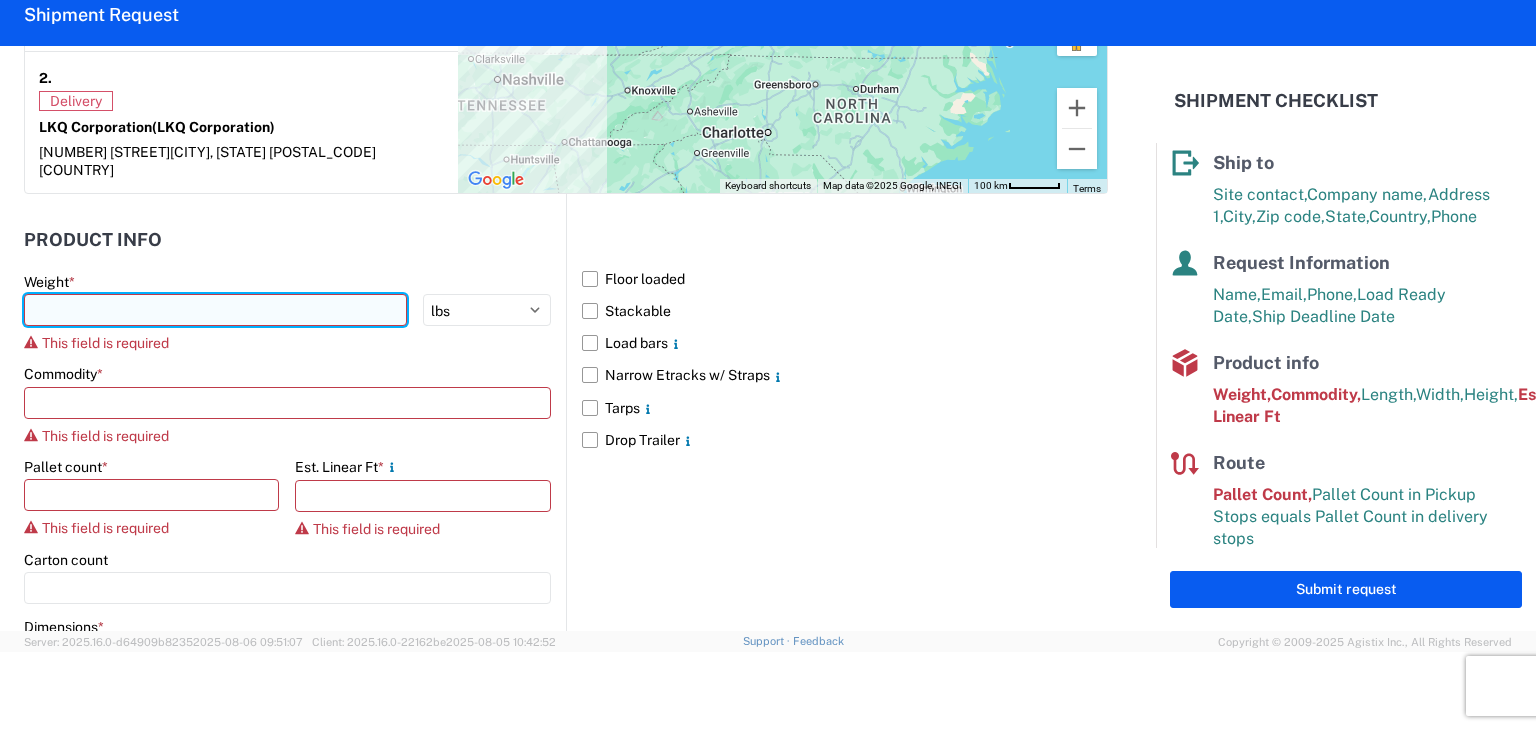 click 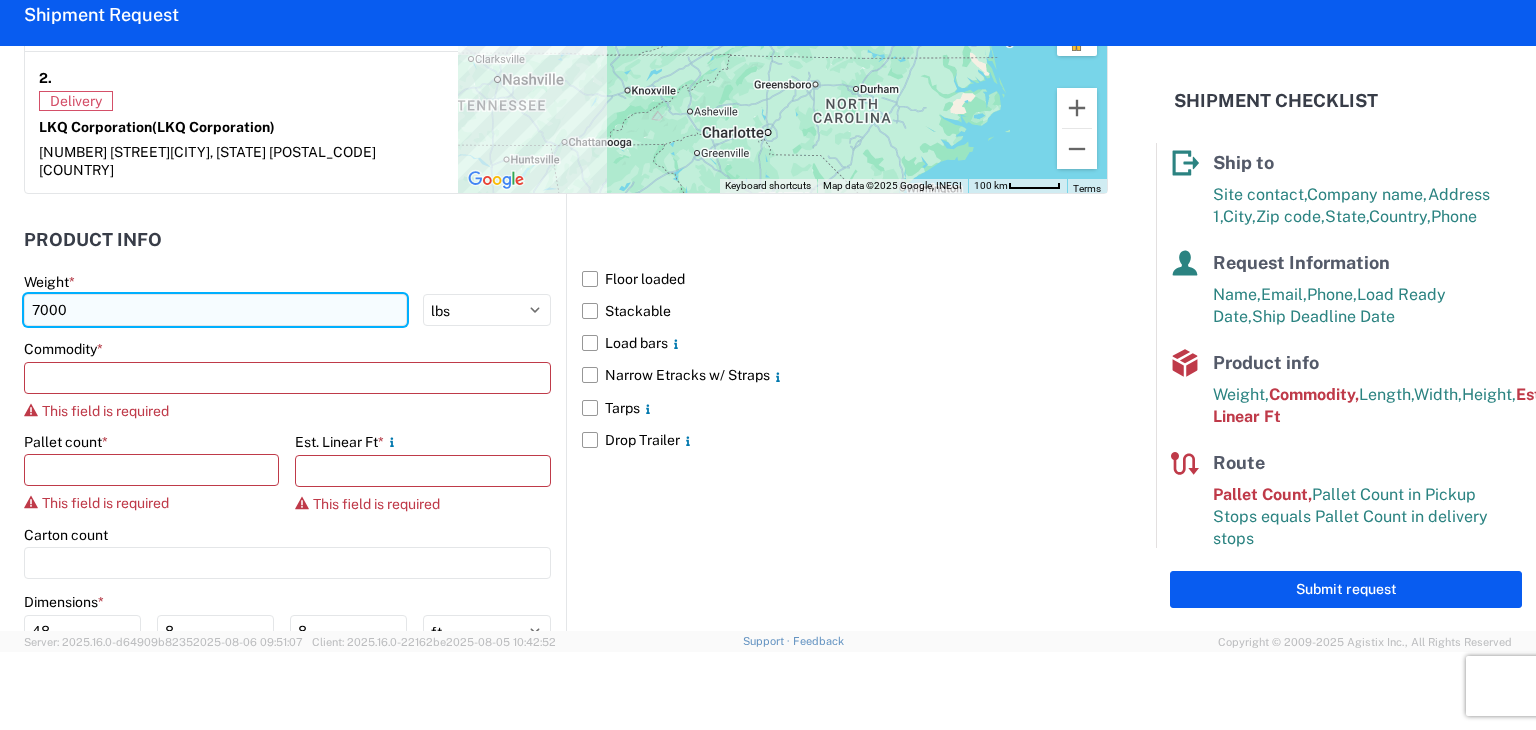 type on "7000" 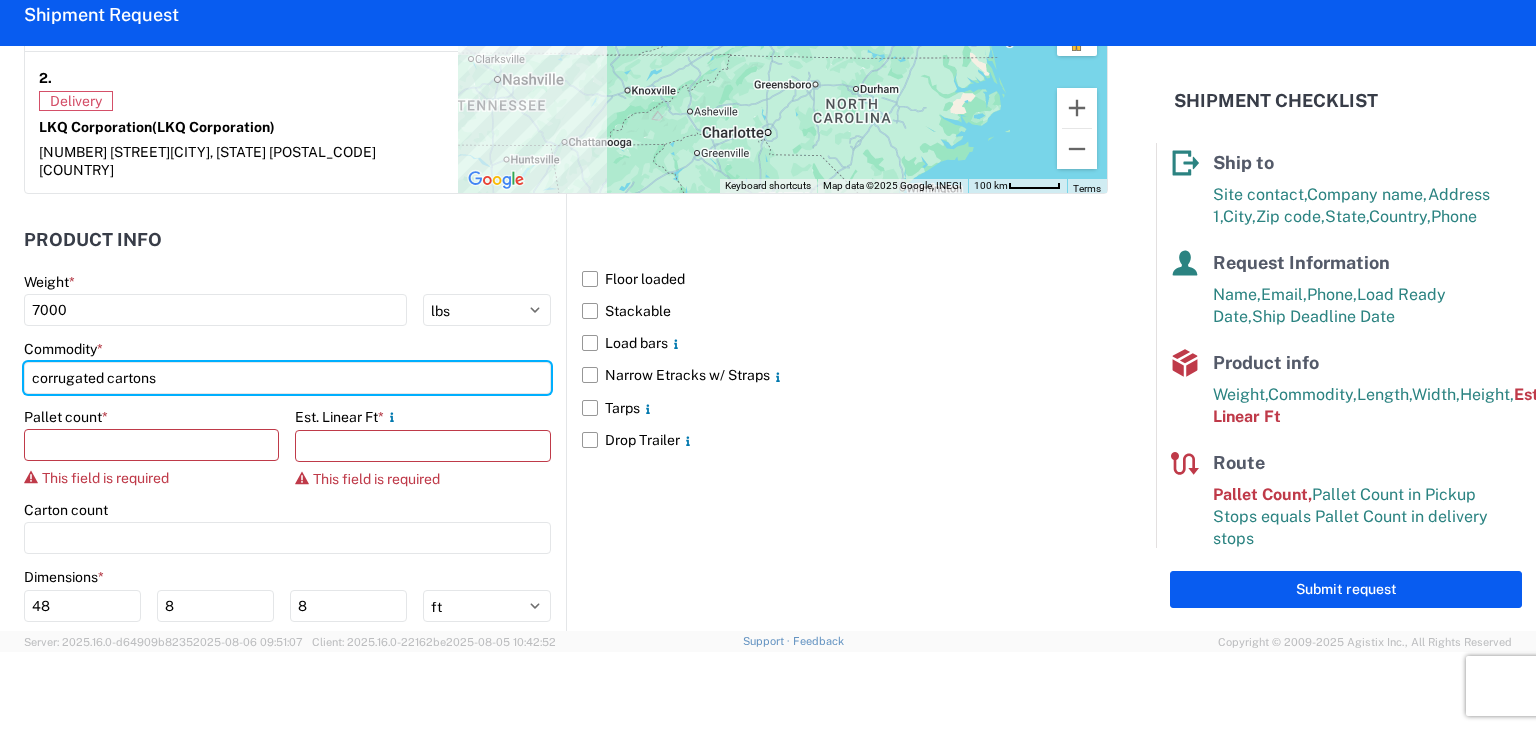 type on "corrugated cartons" 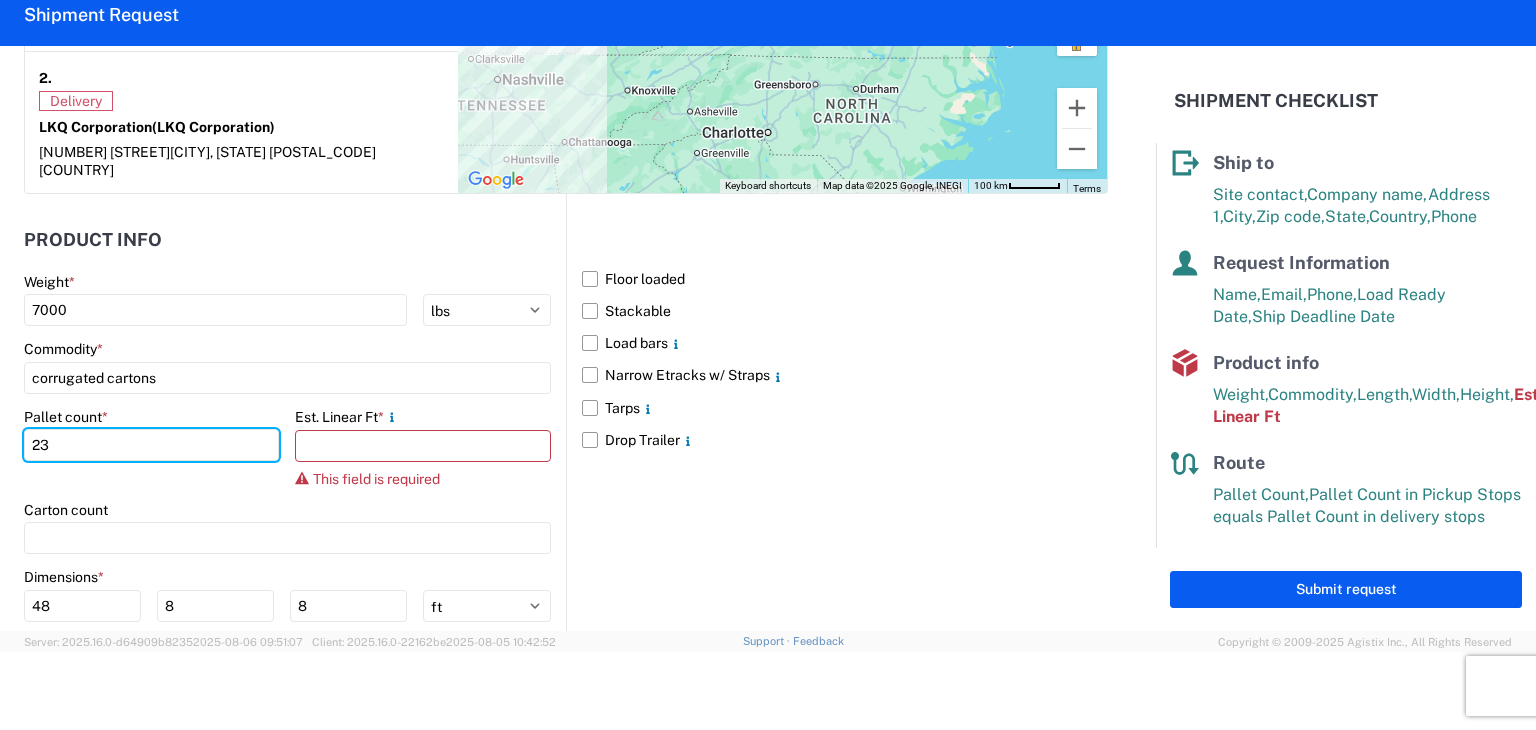 type on "23" 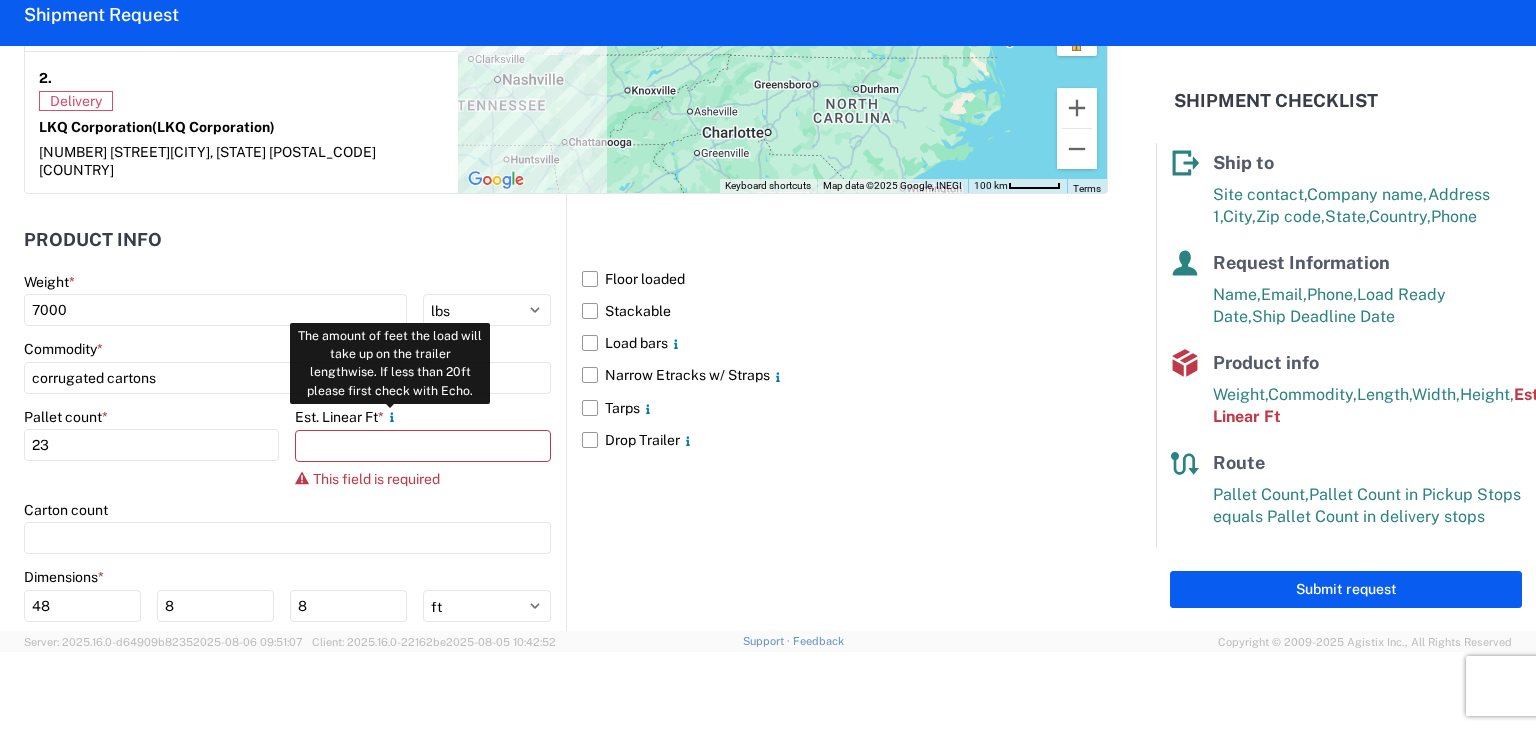 click 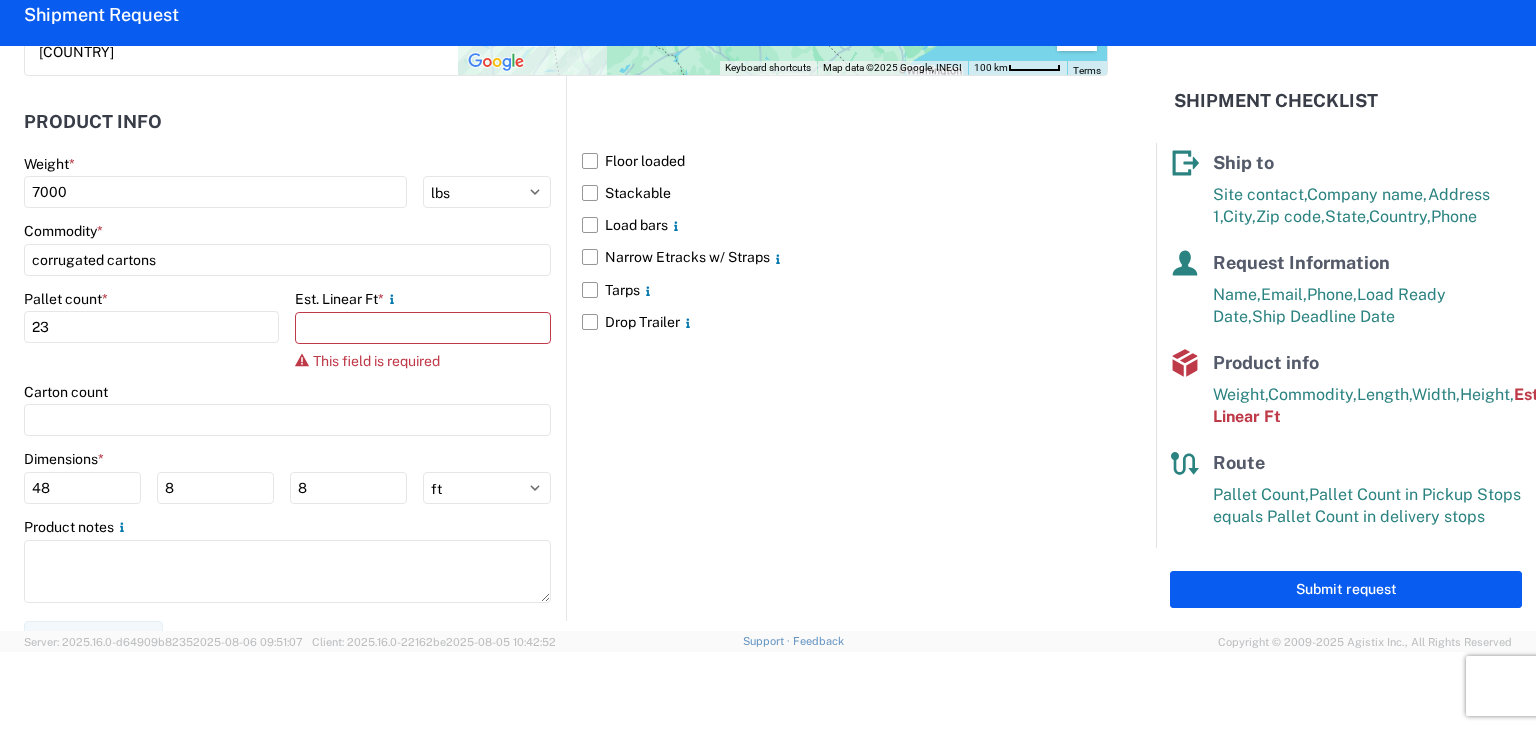 scroll, scrollTop: 1834, scrollLeft: 0, axis: vertical 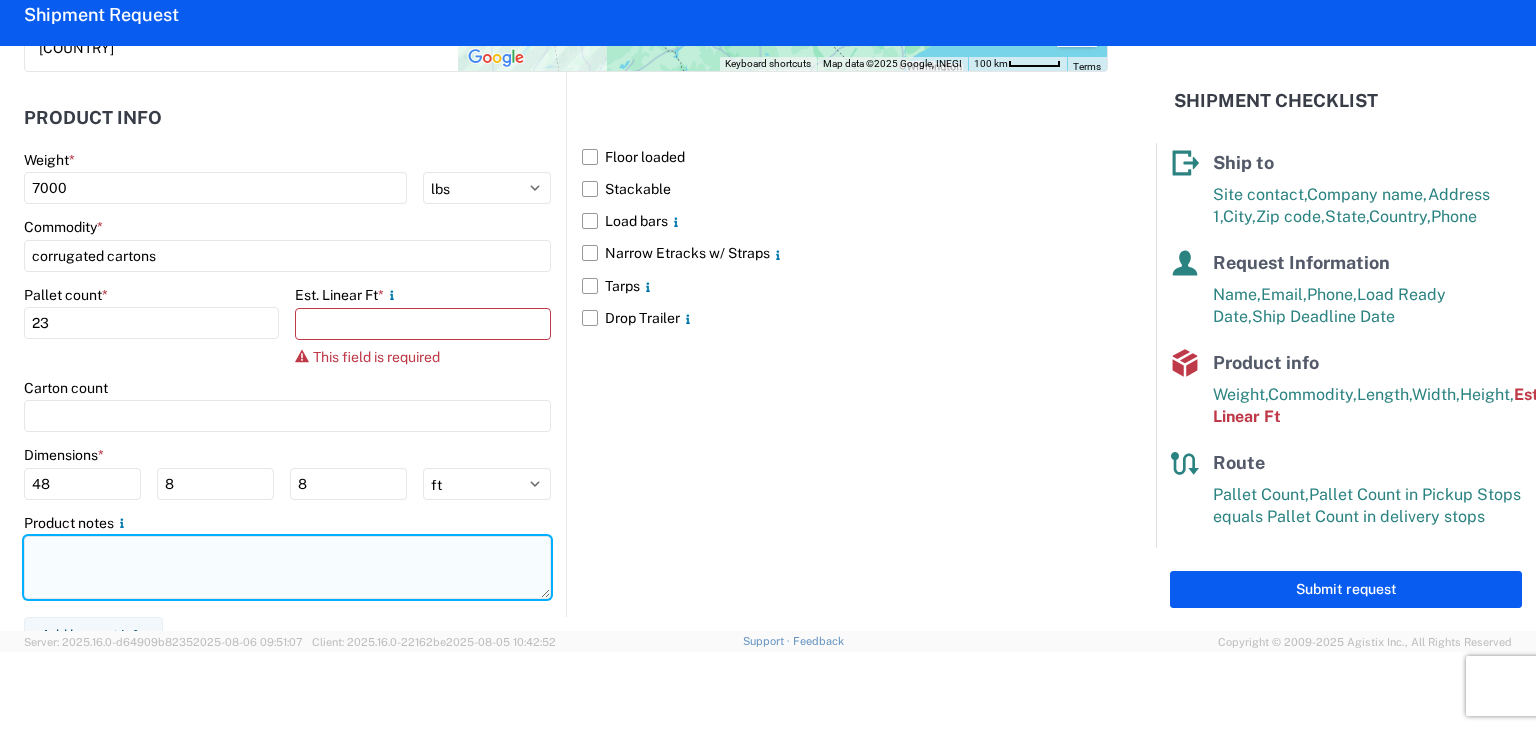 click 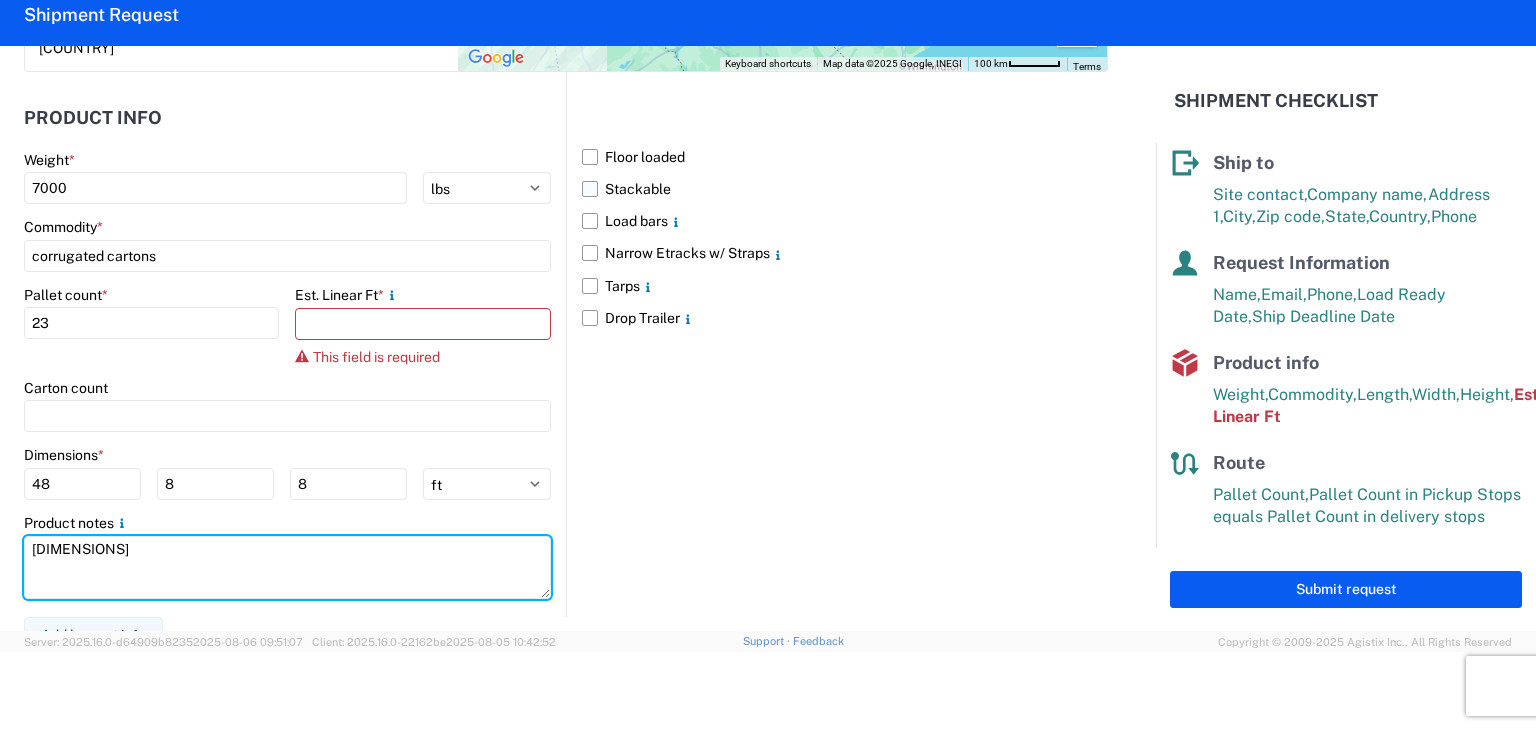 type on "[DIMENSIONS]" 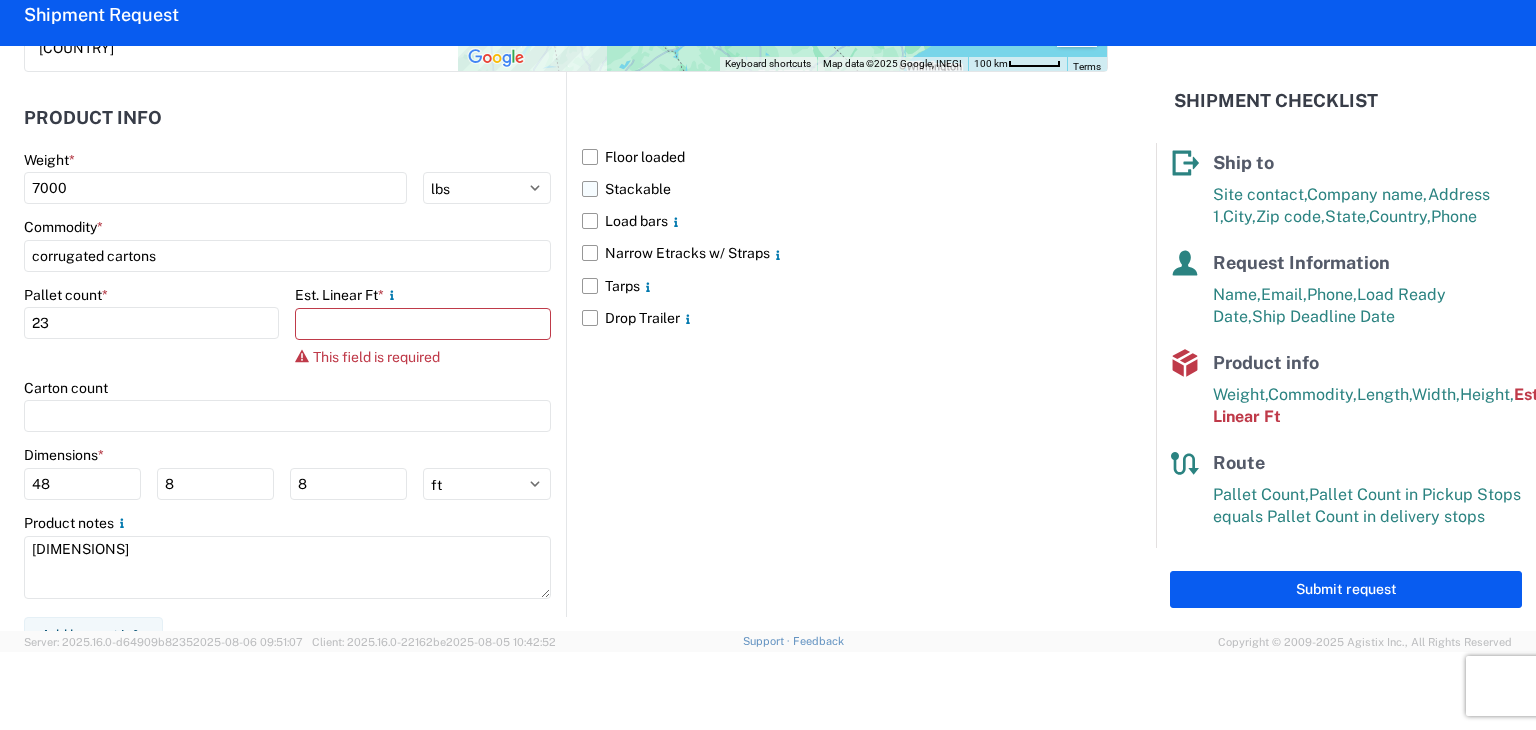 click on "Stackable" 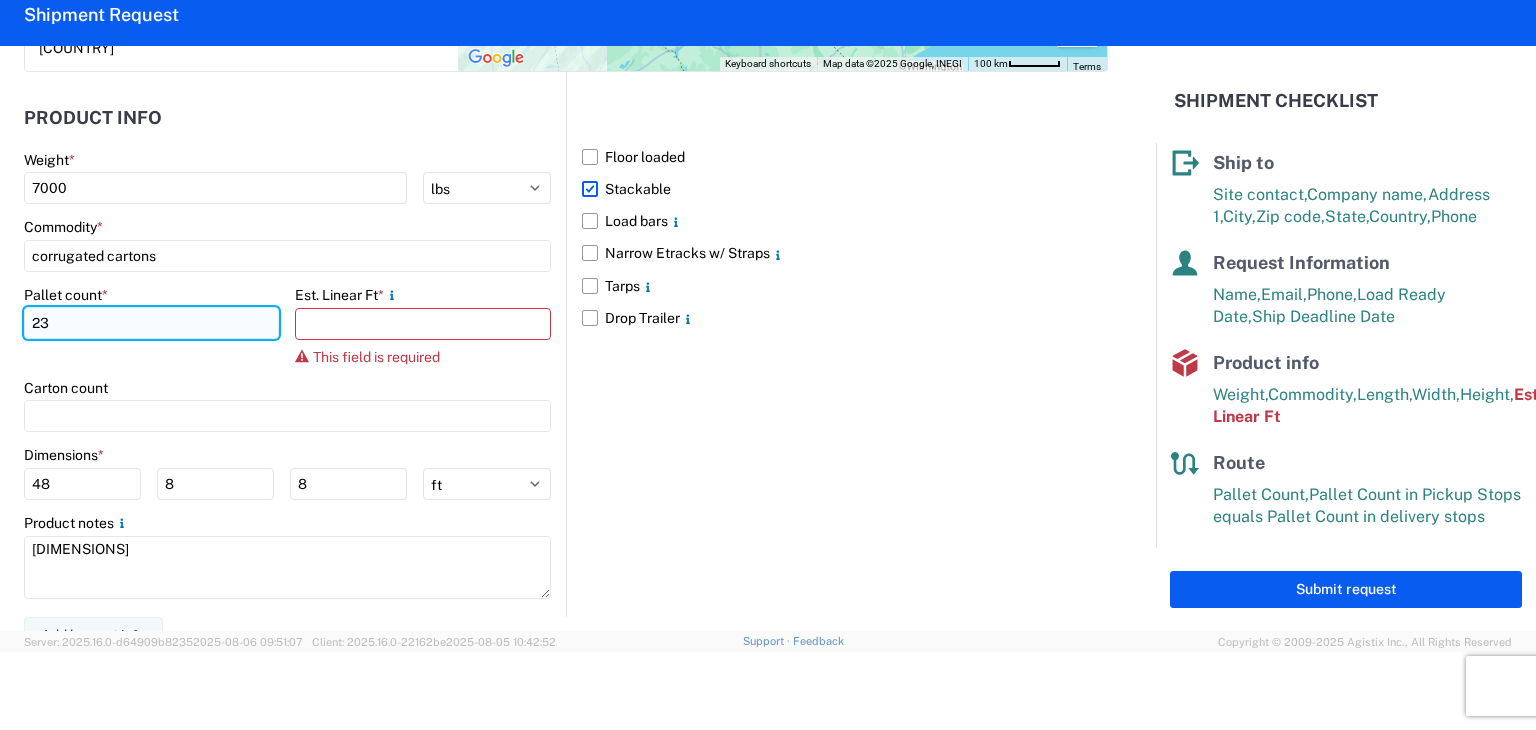 click on "23" 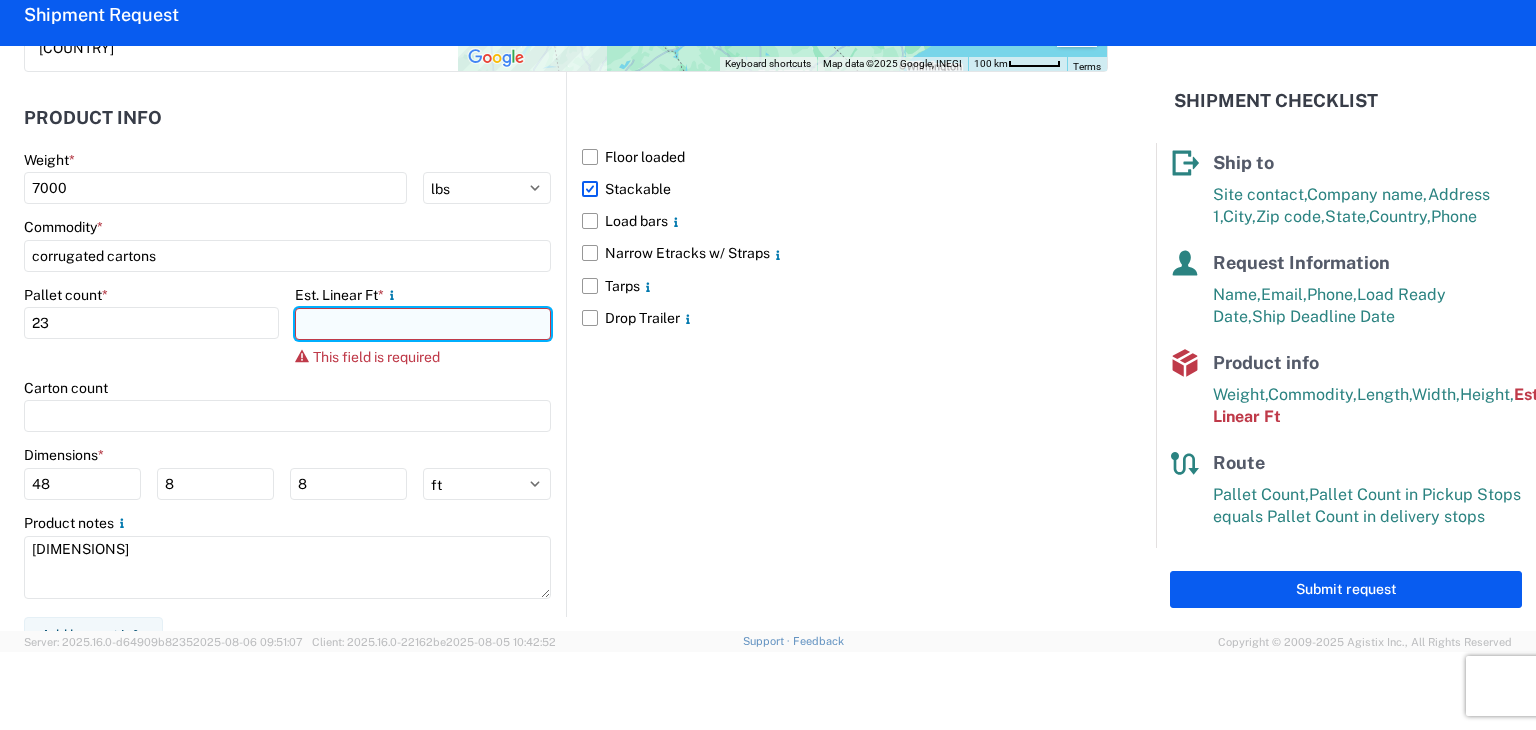 click 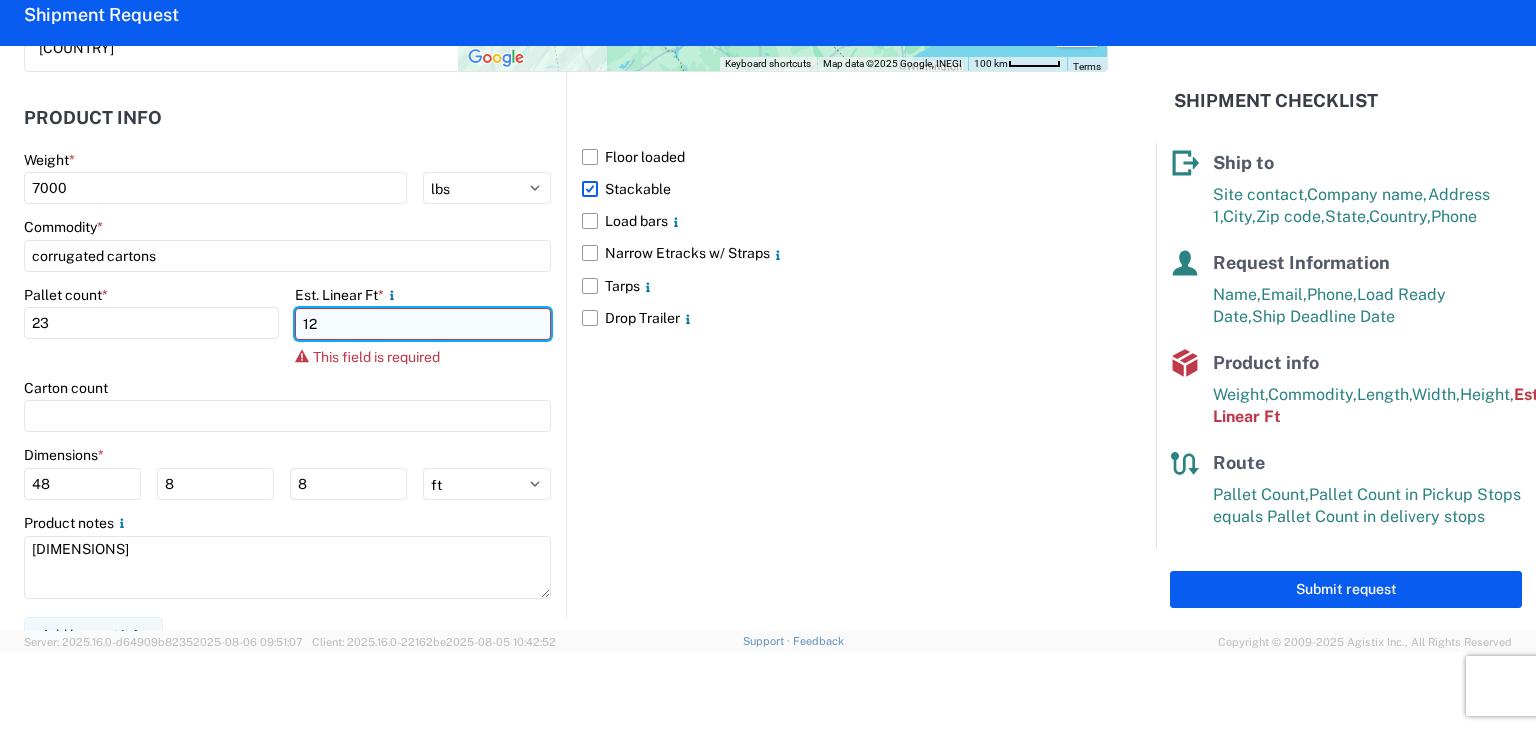scroll, scrollTop: 1809, scrollLeft: 0, axis: vertical 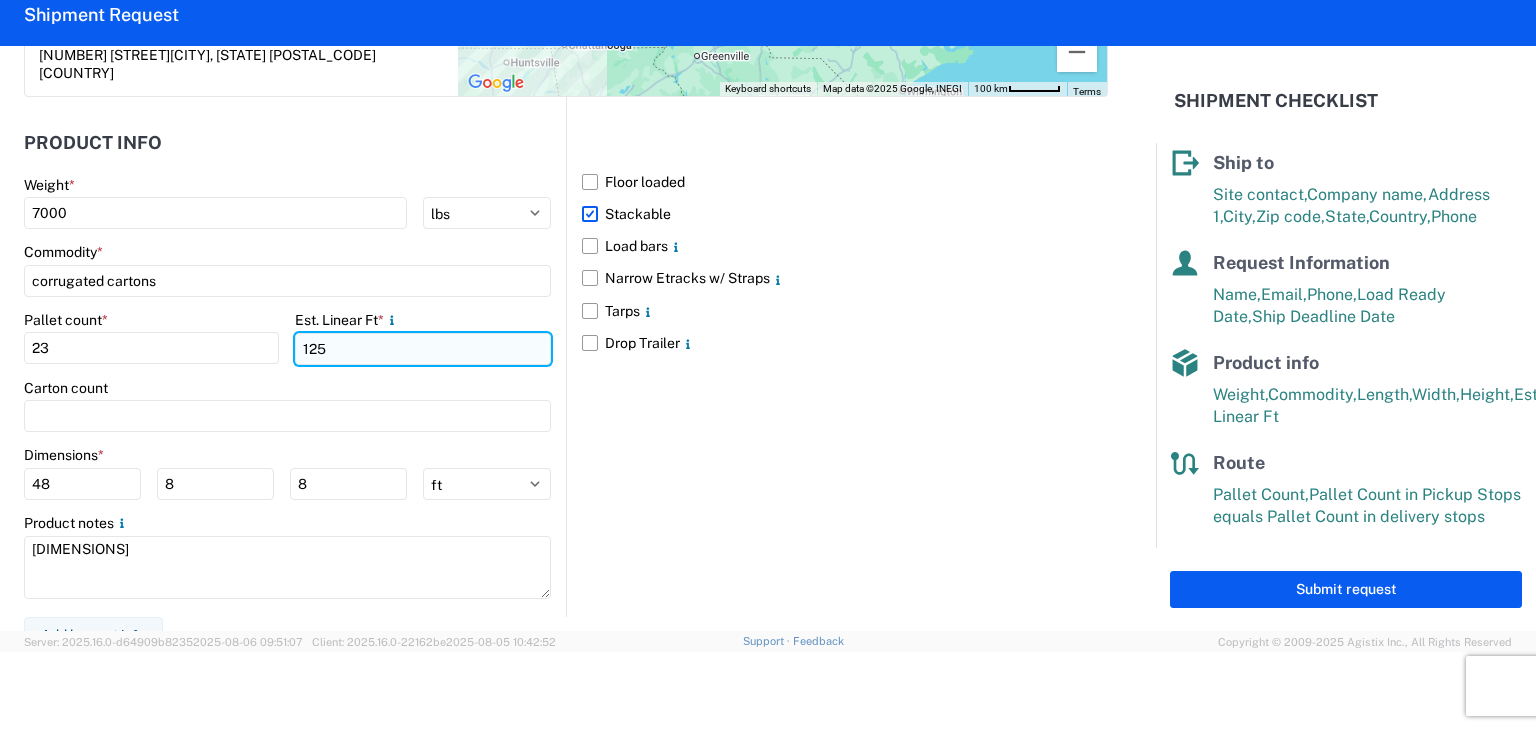 type on "125" 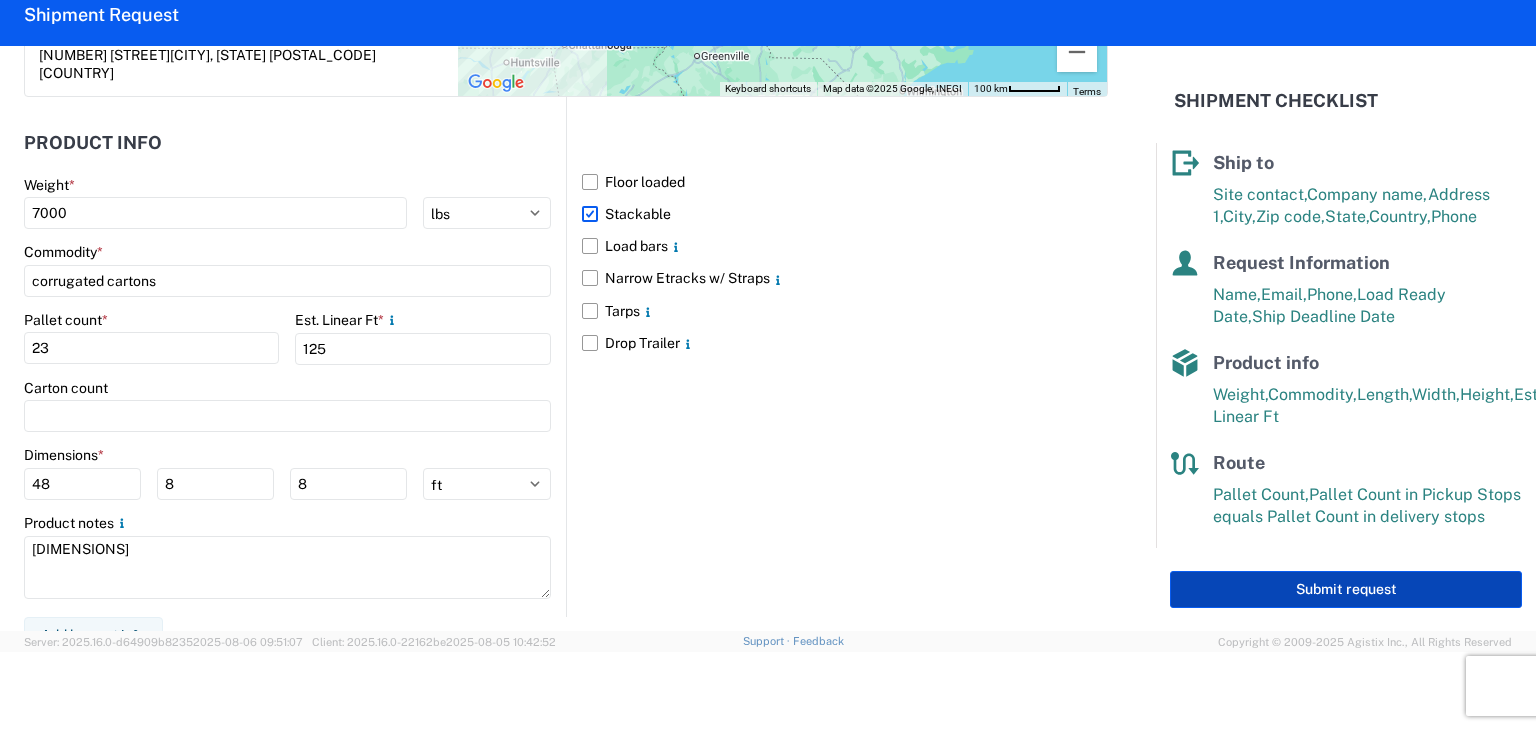 click on "Submit request" 